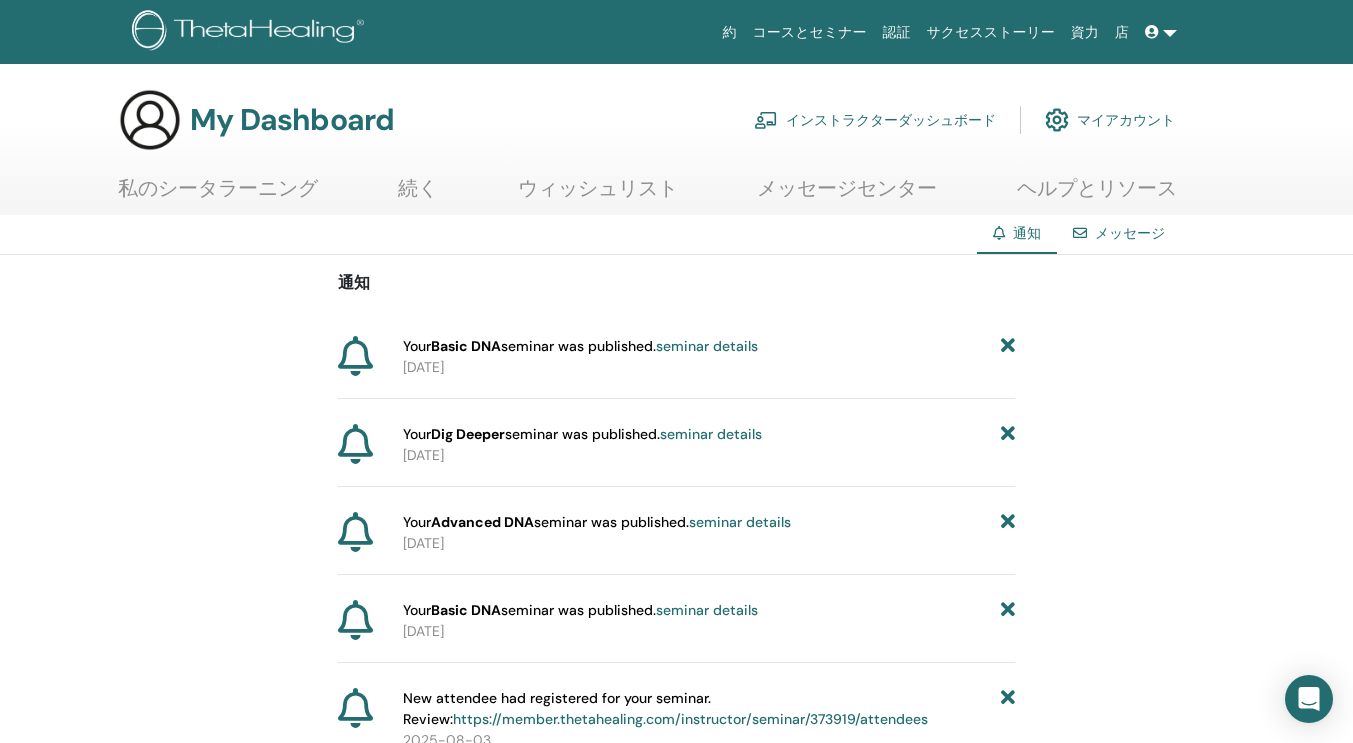 scroll, scrollTop: 0, scrollLeft: 0, axis: both 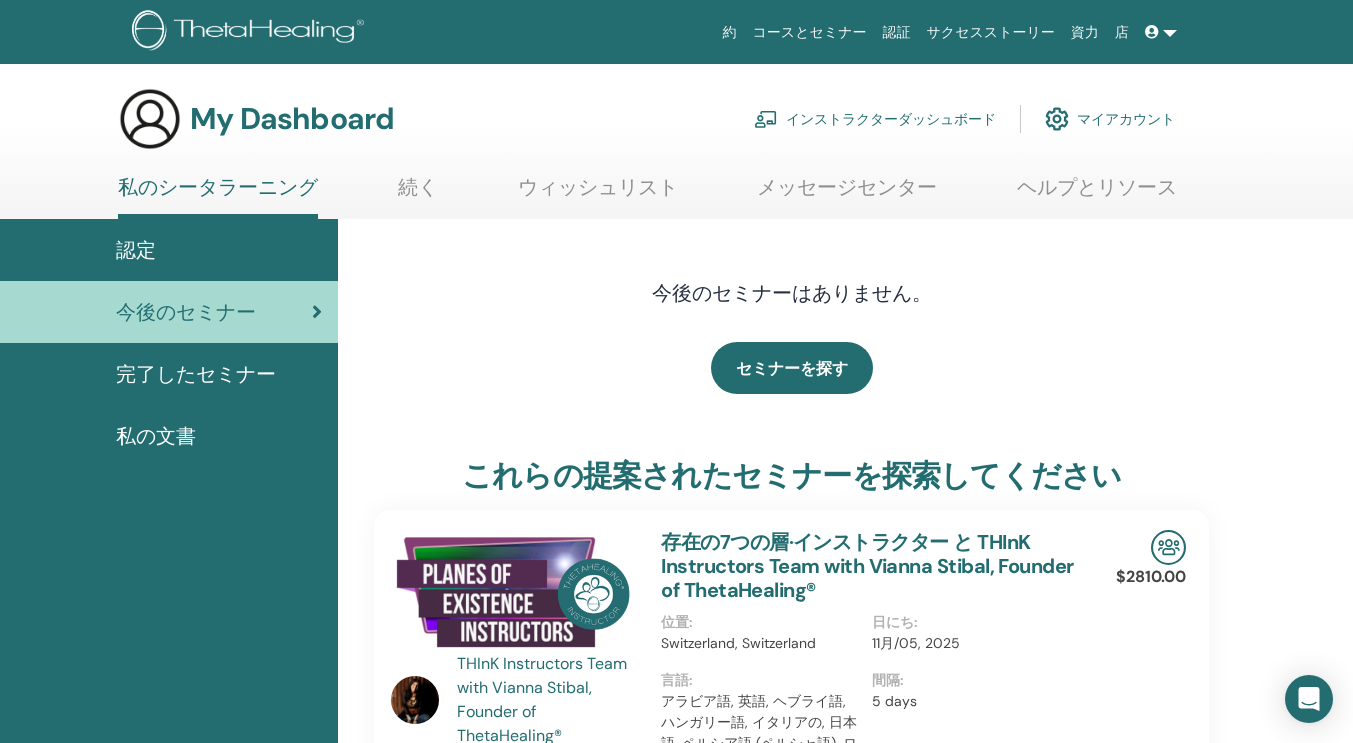 click on "My Dashboard
インストラクターダッシュボード
マイアカウント
私のシータラーニング
続く
ウィッシュリスト" at bounding box center (676, 1331) 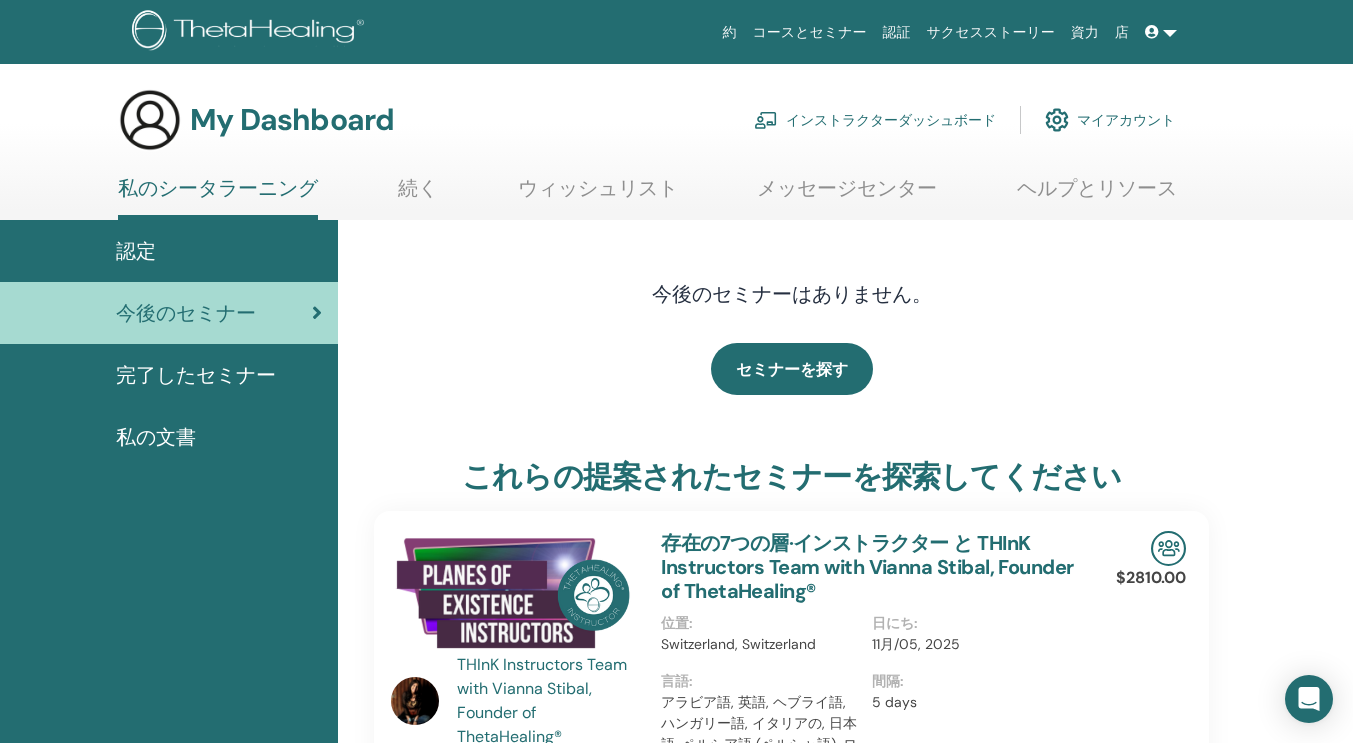click on "インストラクターダッシュボード" at bounding box center [875, 120] 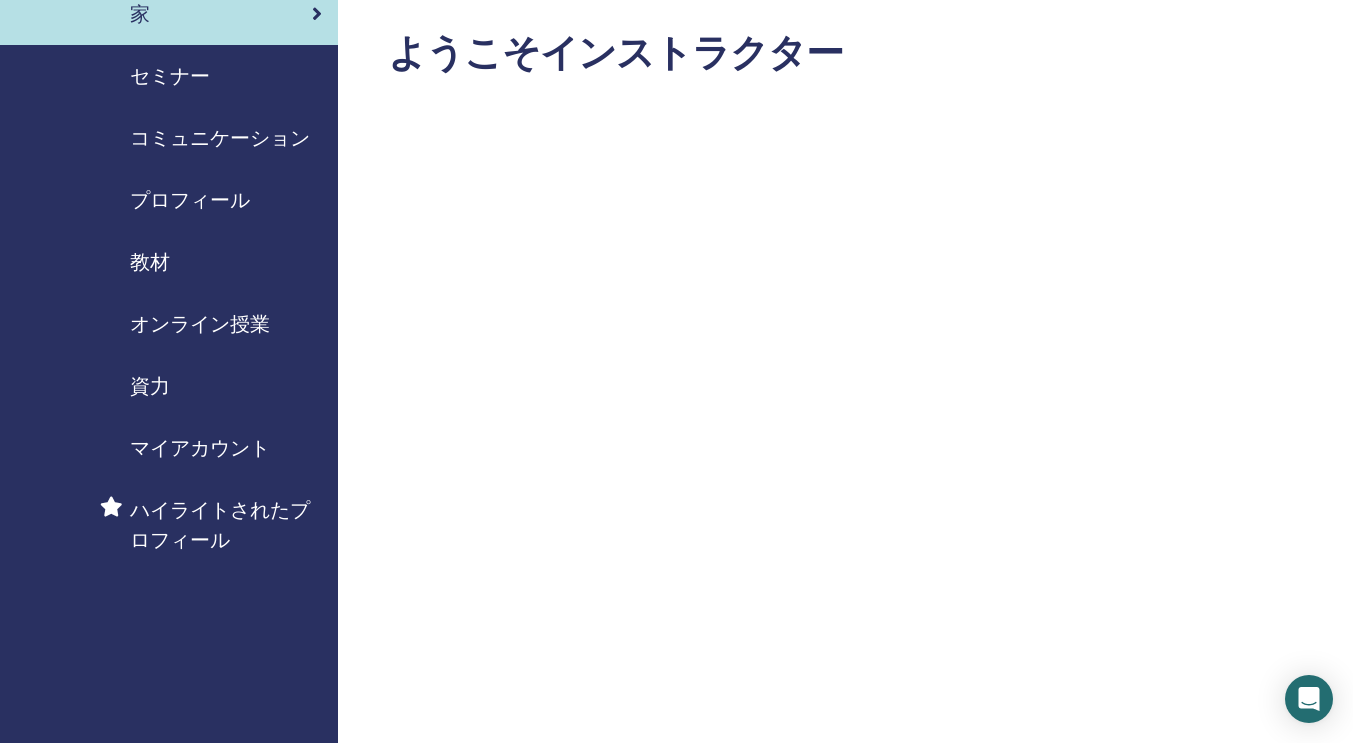 scroll, scrollTop: 0, scrollLeft: 0, axis: both 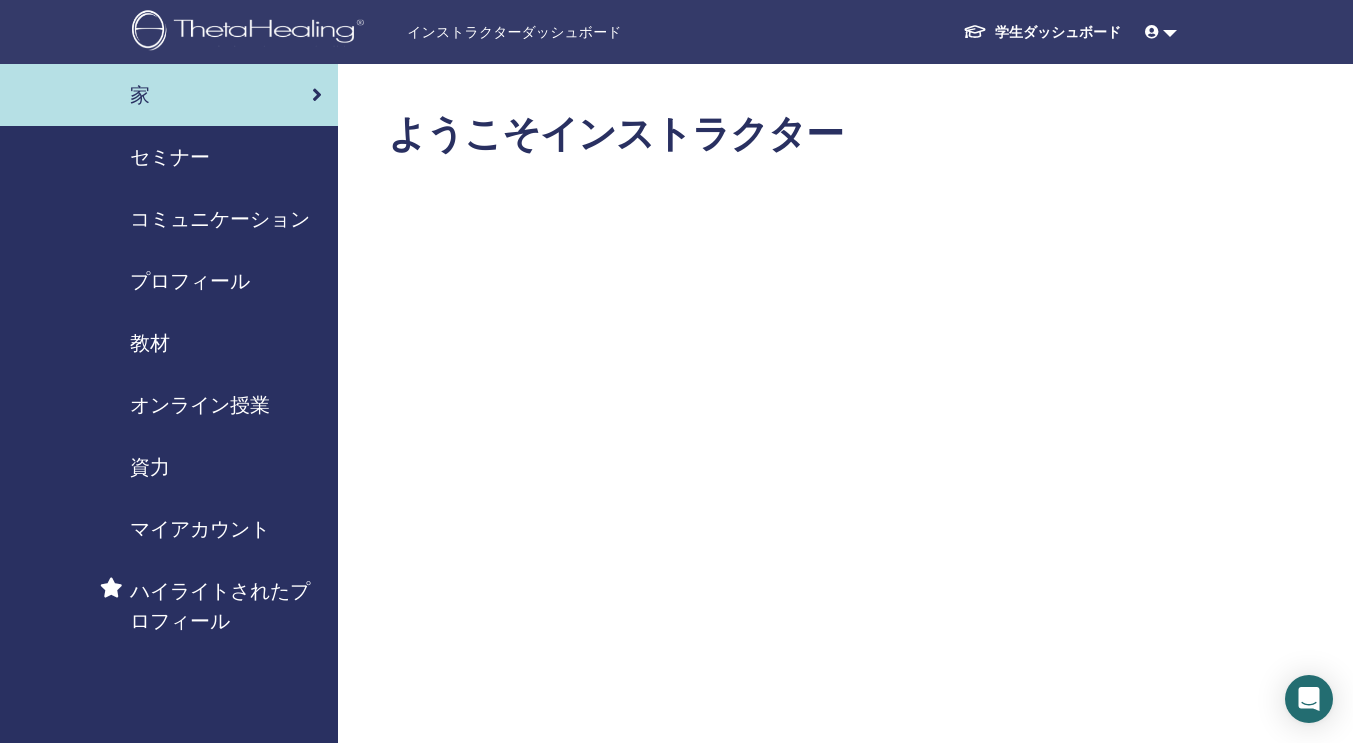 click on "セミナー" at bounding box center (170, 157) 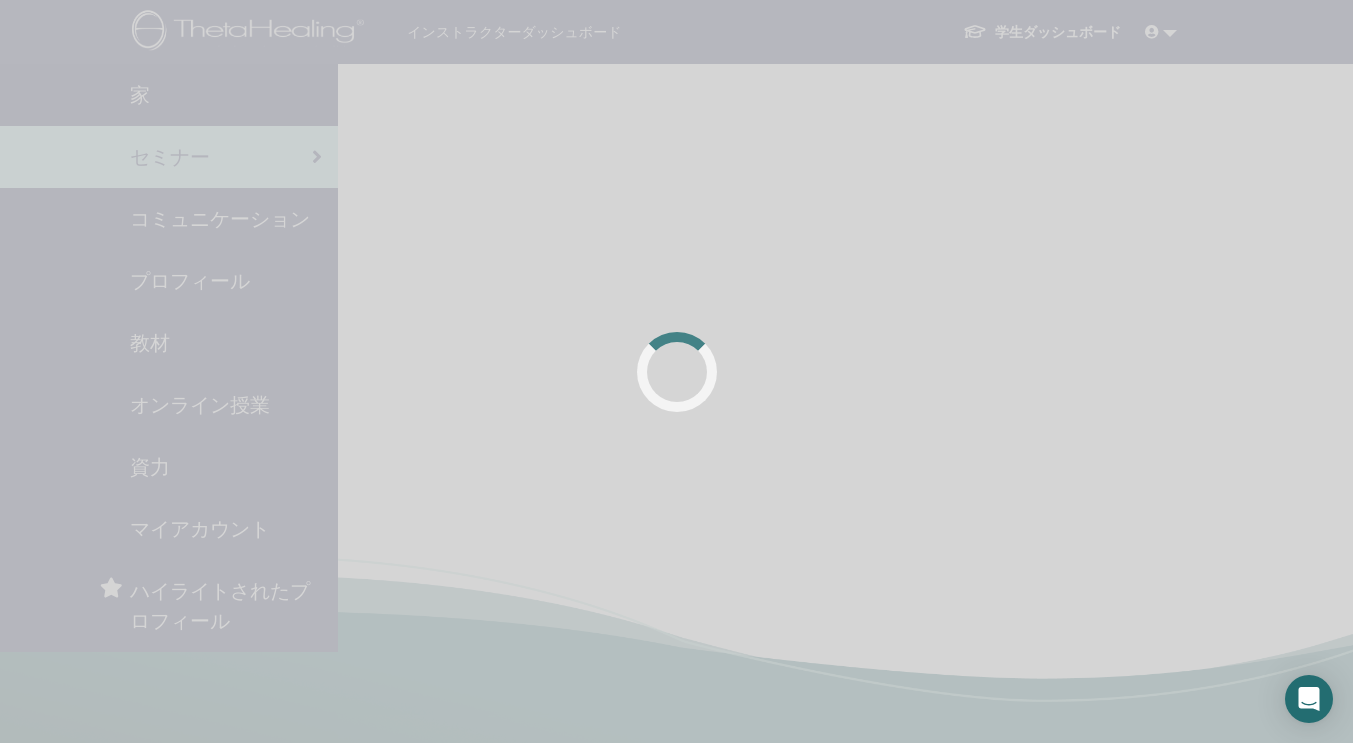 scroll, scrollTop: 0, scrollLeft: 0, axis: both 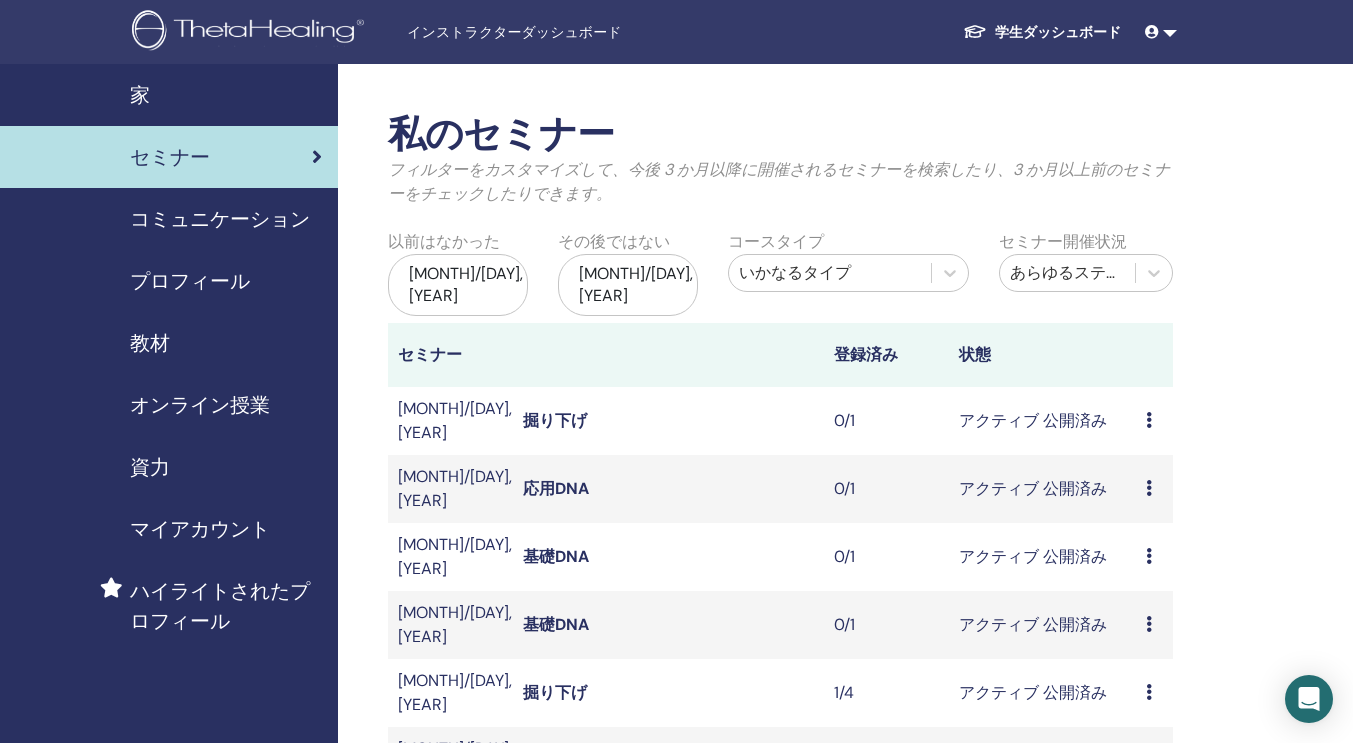 click at bounding box center [1149, 488] 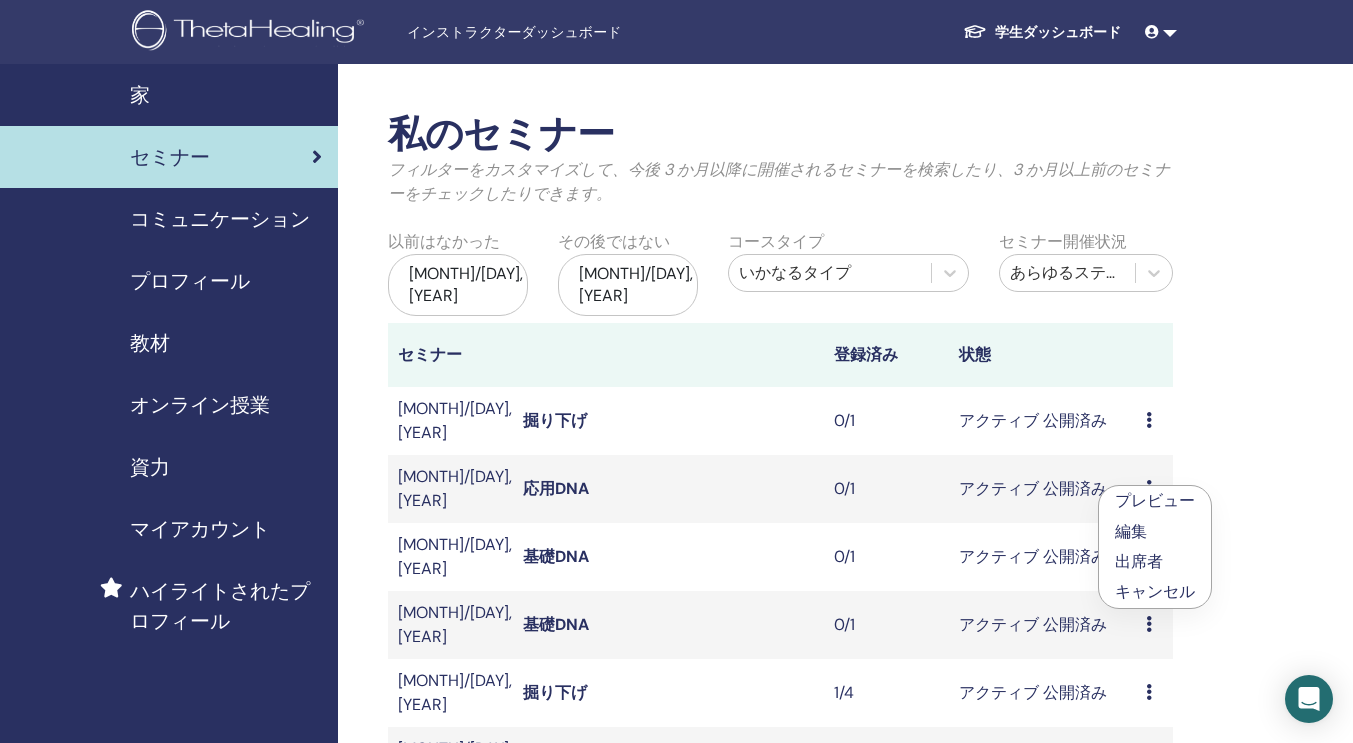 click on "出席者" at bounding box center (1155, 562) 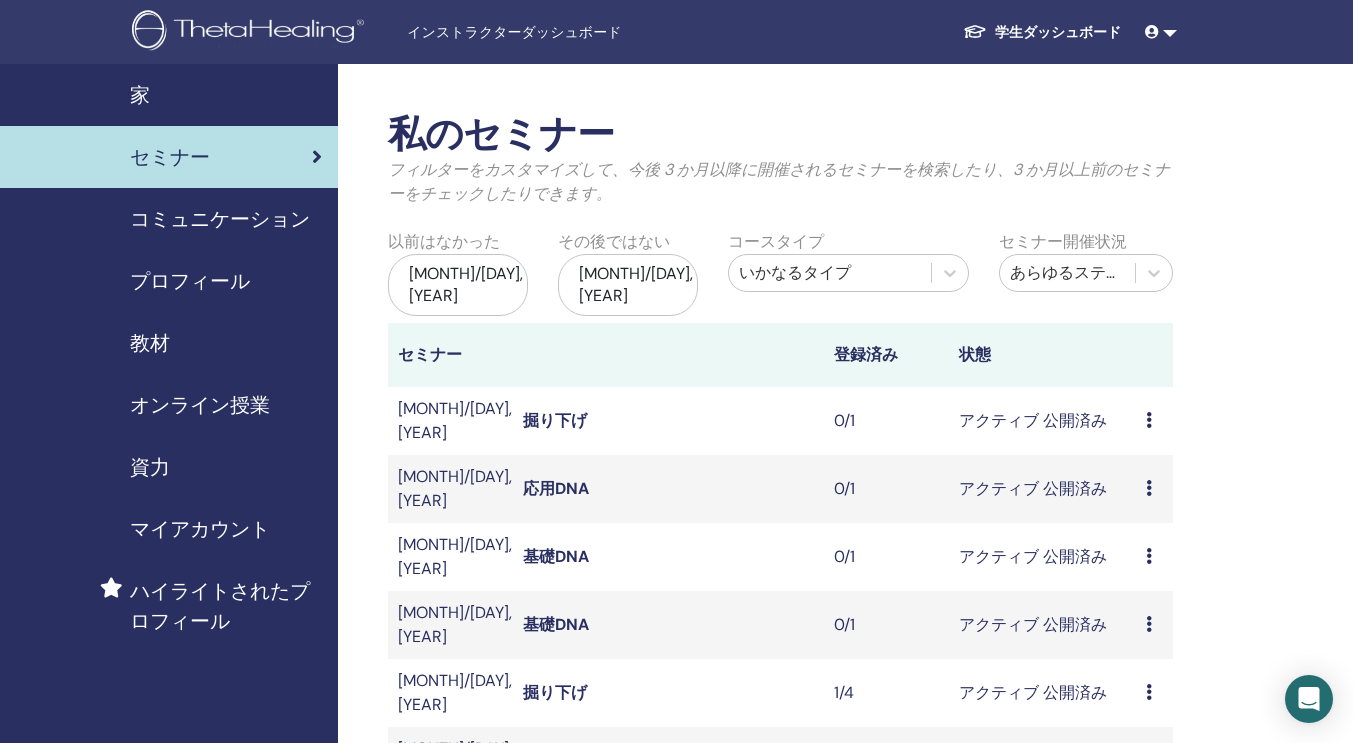click on "プレビュー 編集 出席者 キャンセル" at bounding box center (1154, 489) 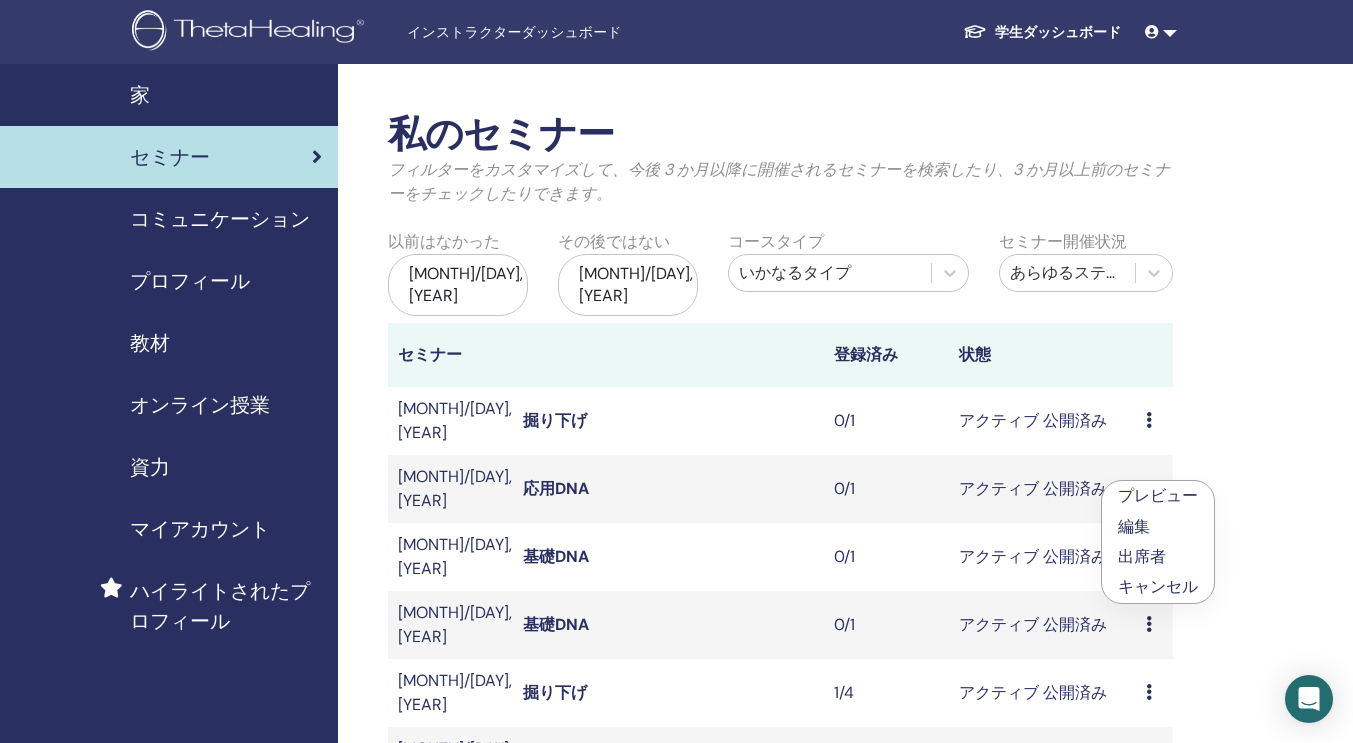 click on "出席者" at bounding box center [1142, 556] 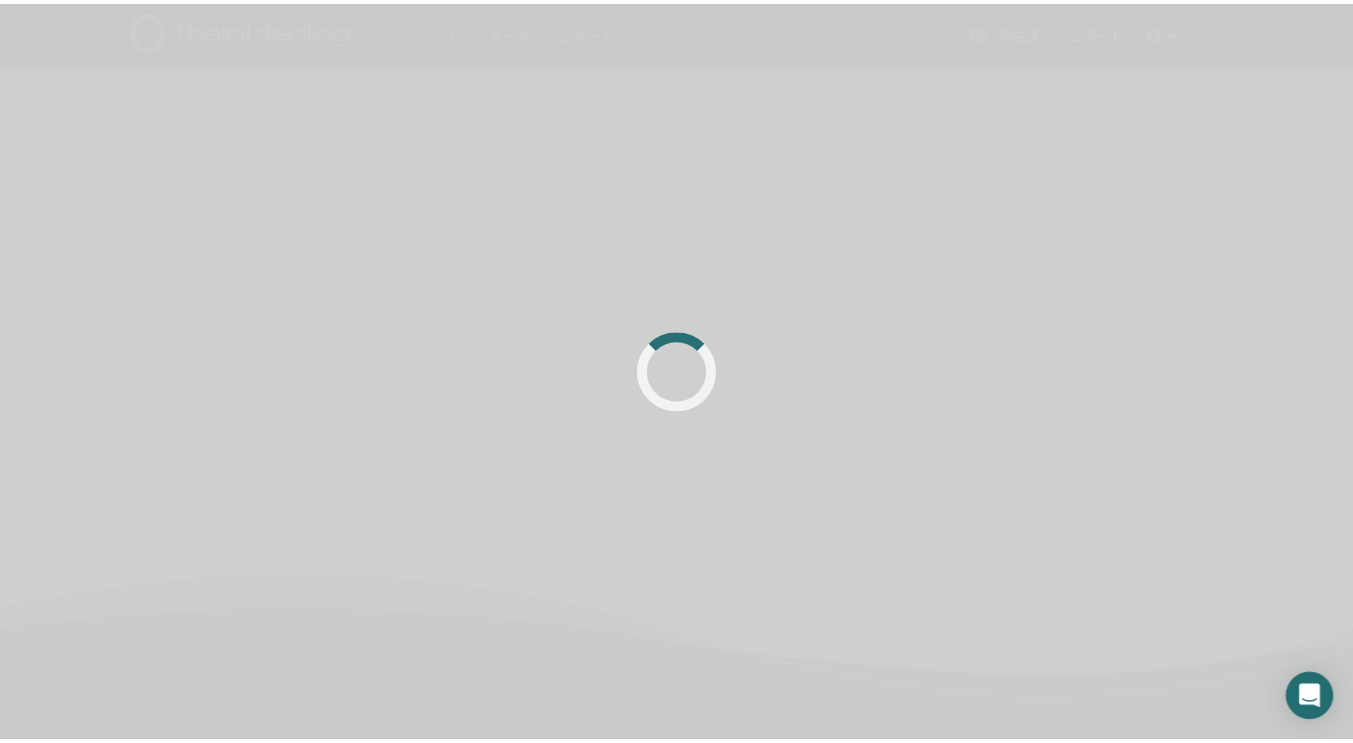scroll, scrollTop: 0, scrollLeft: 0, axis: both 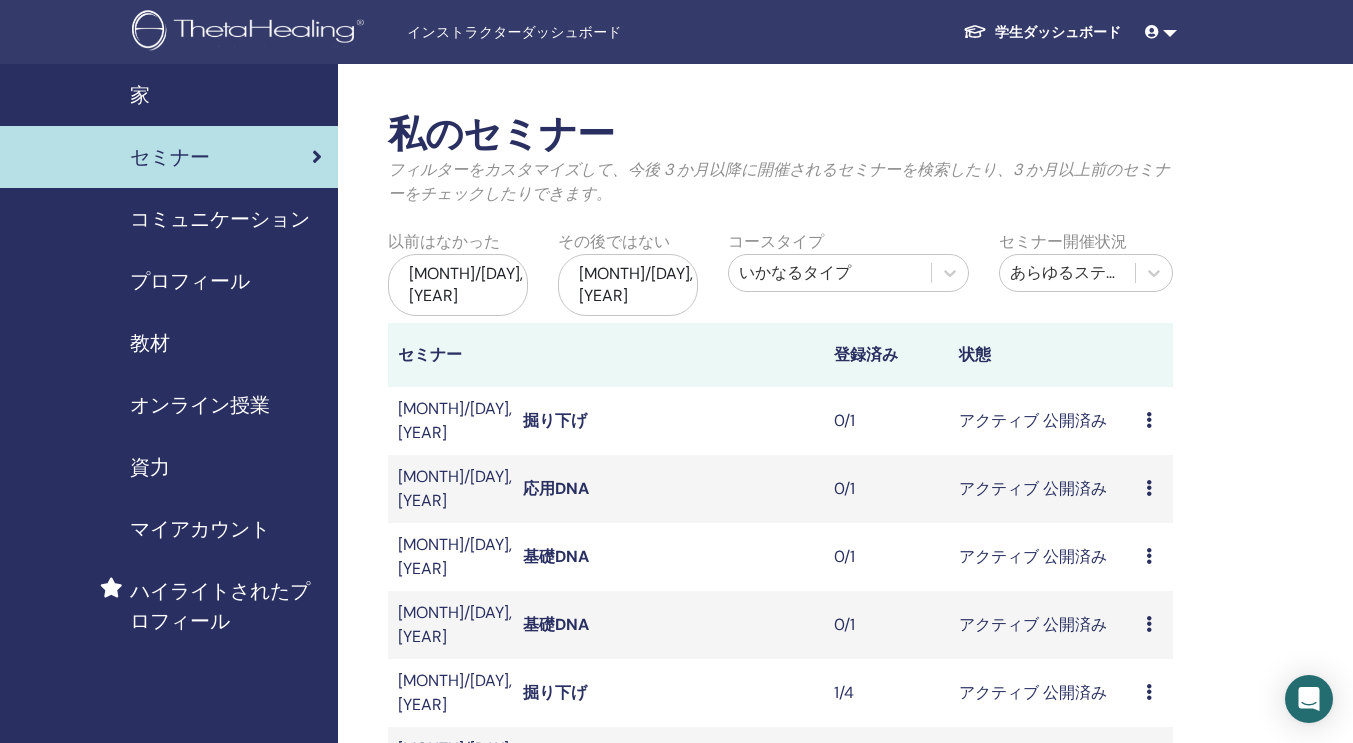 click on "8月/10, 2025" at bounding box center [450, 489] 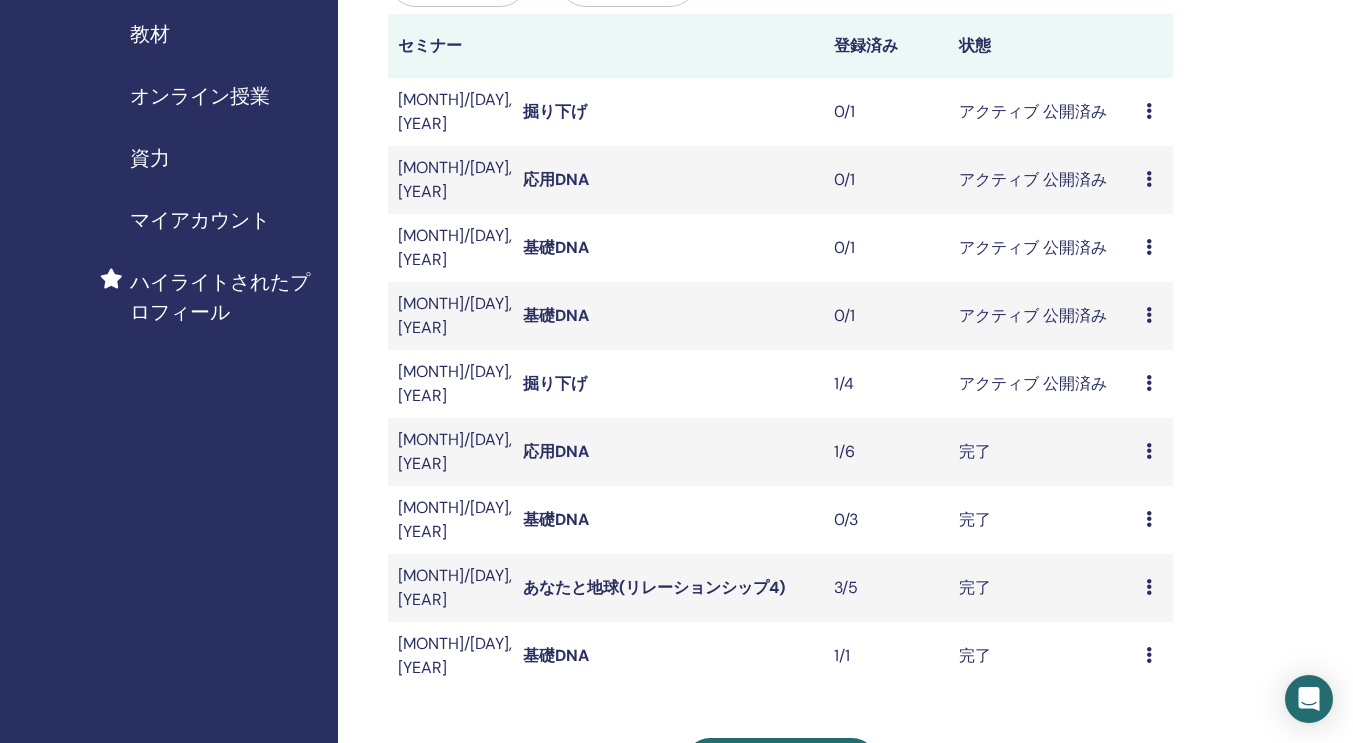scroll, scrollTop: 315, scrollLeft: 0, axis: vertical 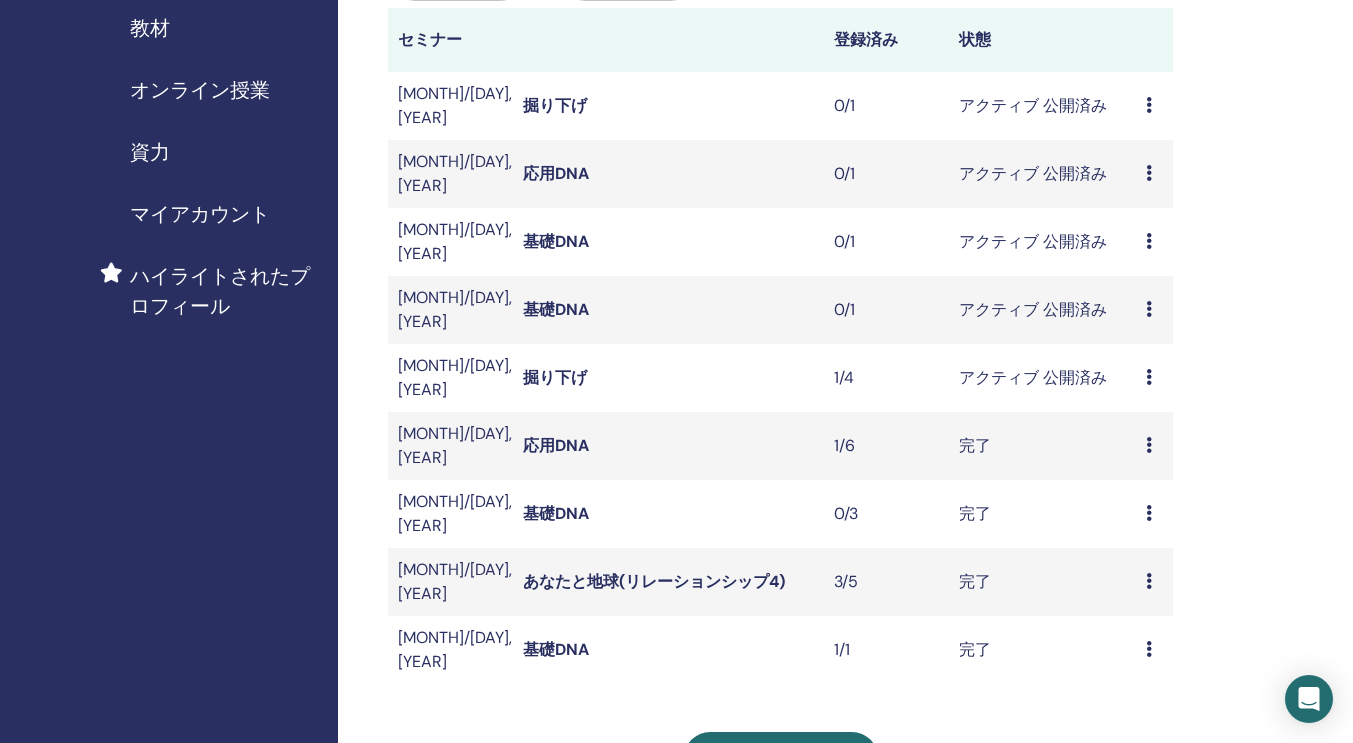 click at bounding box center (1149, 377) 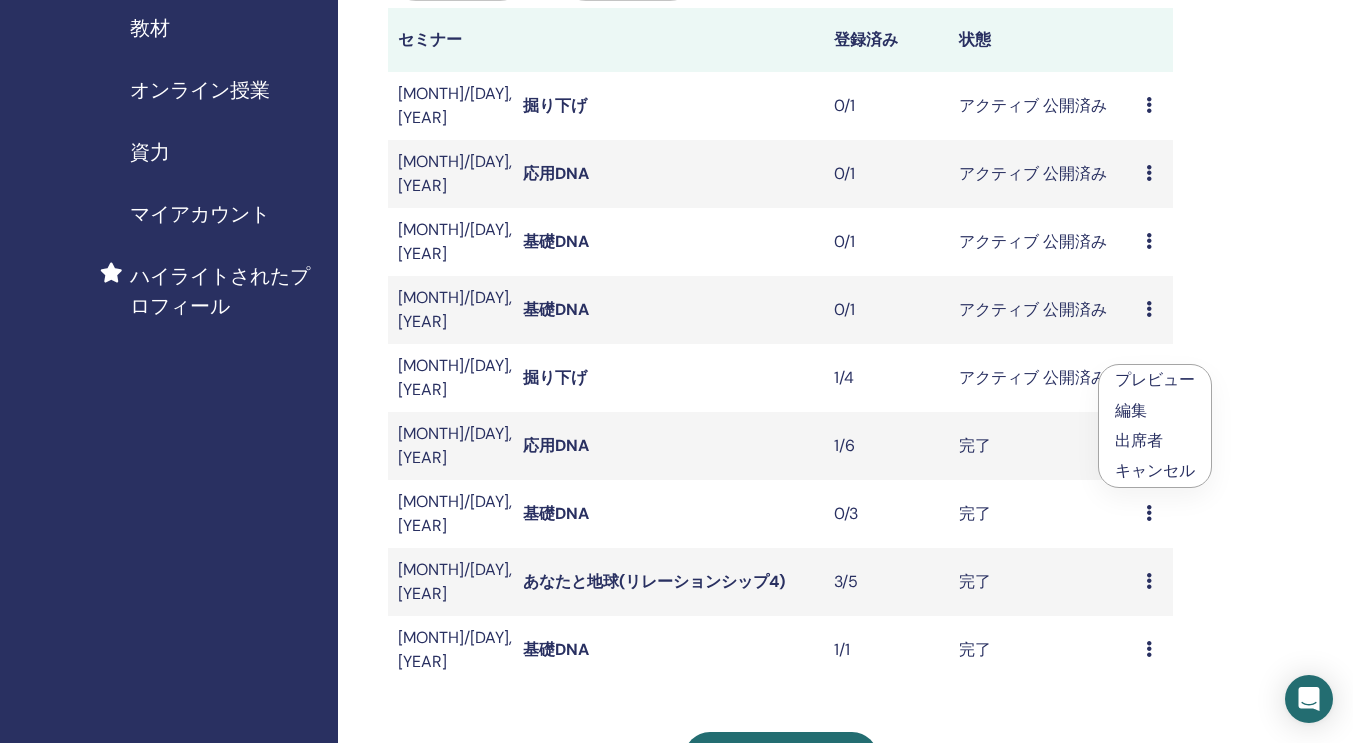 click on "出席者" at bounding box center [1139, 440] 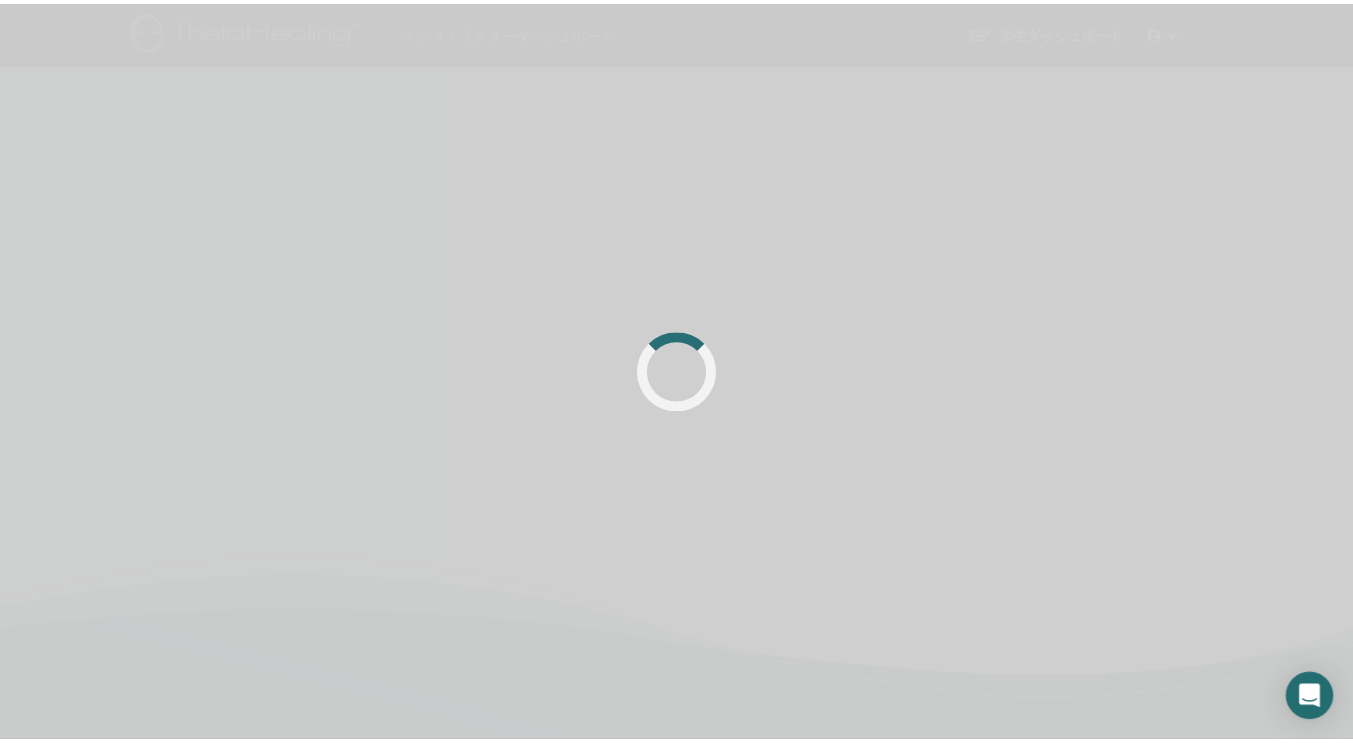 scroll, scrollTop: 0, scrollLeft: 0, axis: both 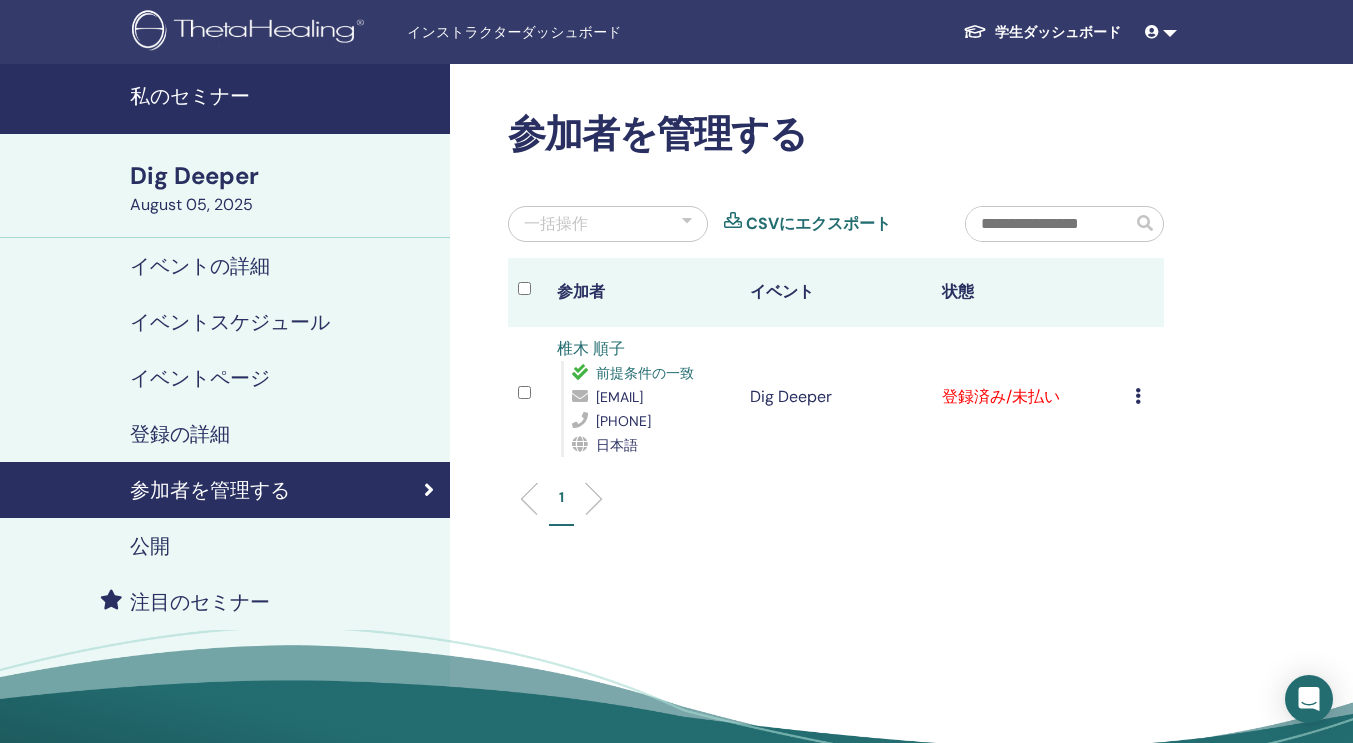 click at bounding box center [1138, 396] 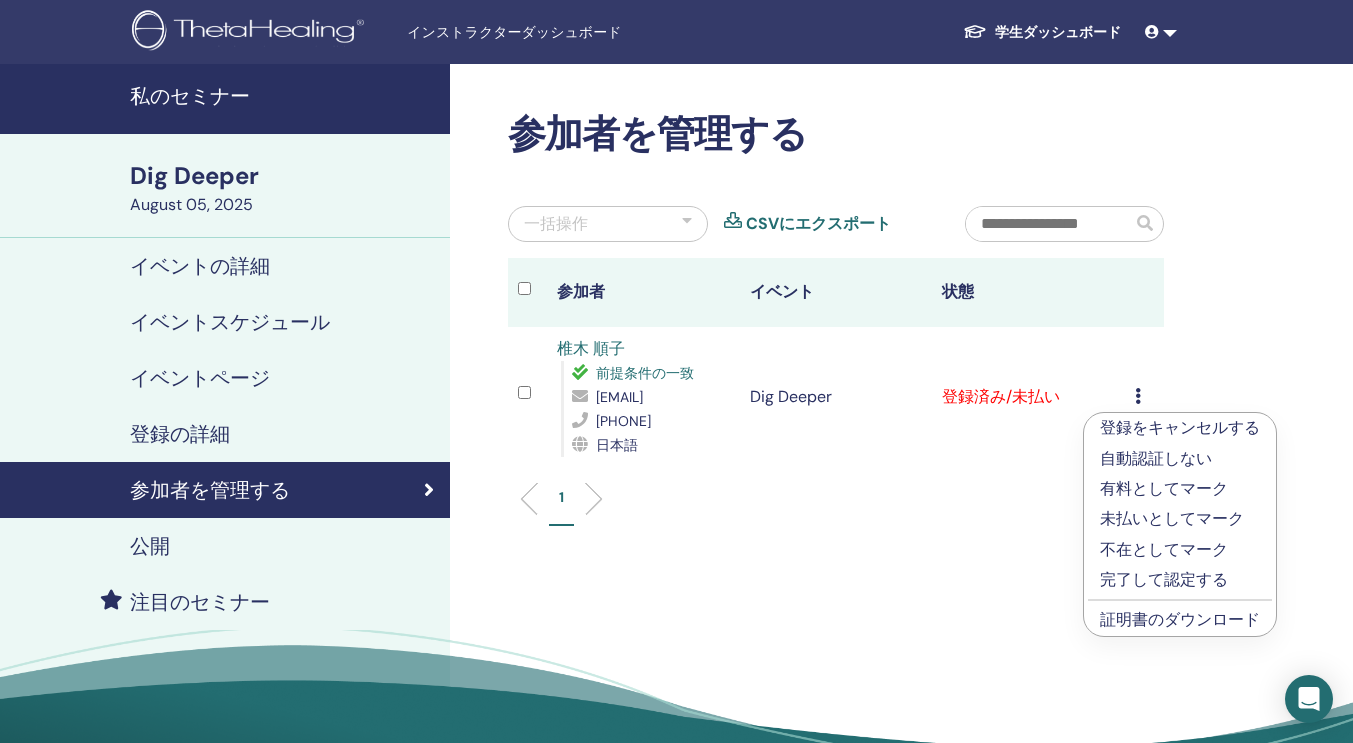 click on "証明書のダウンロード" at bounding box center (1180, 619) 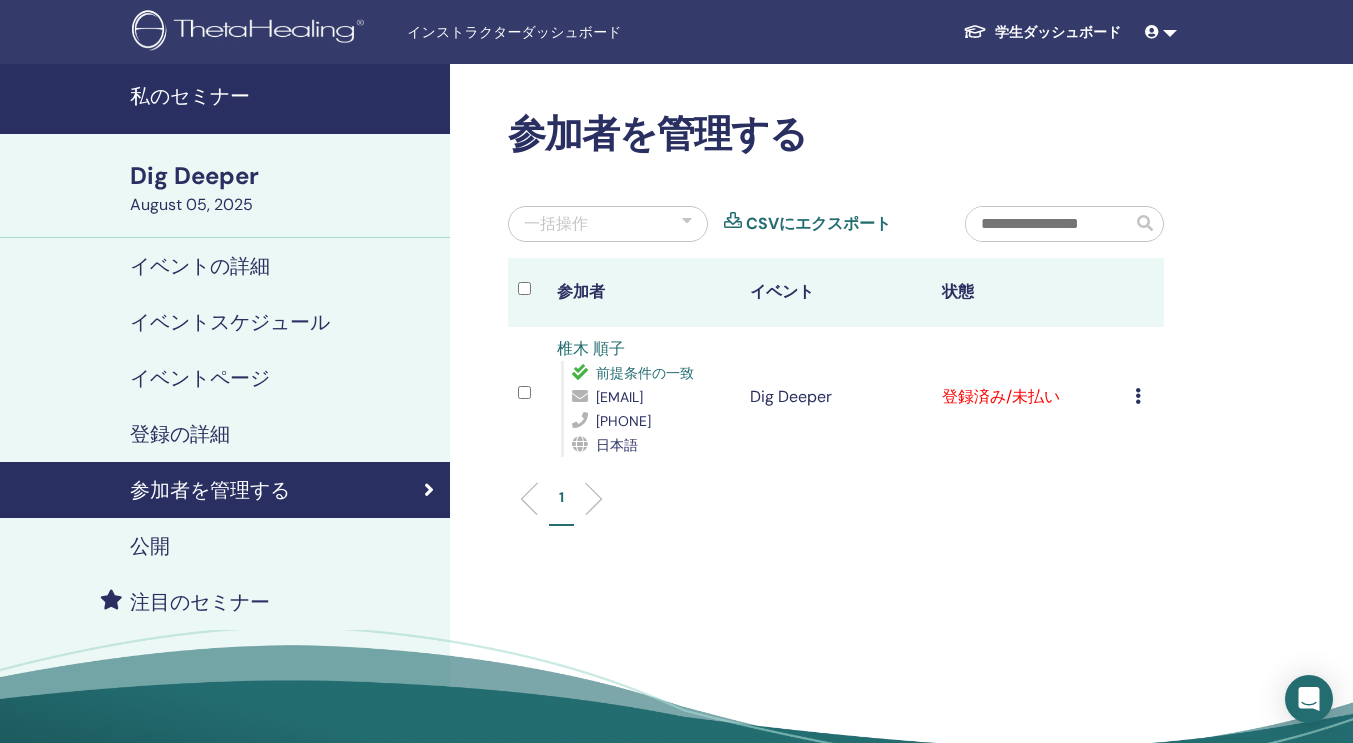 click on "登録済み/未払い" at bounding box center [1028, 397] 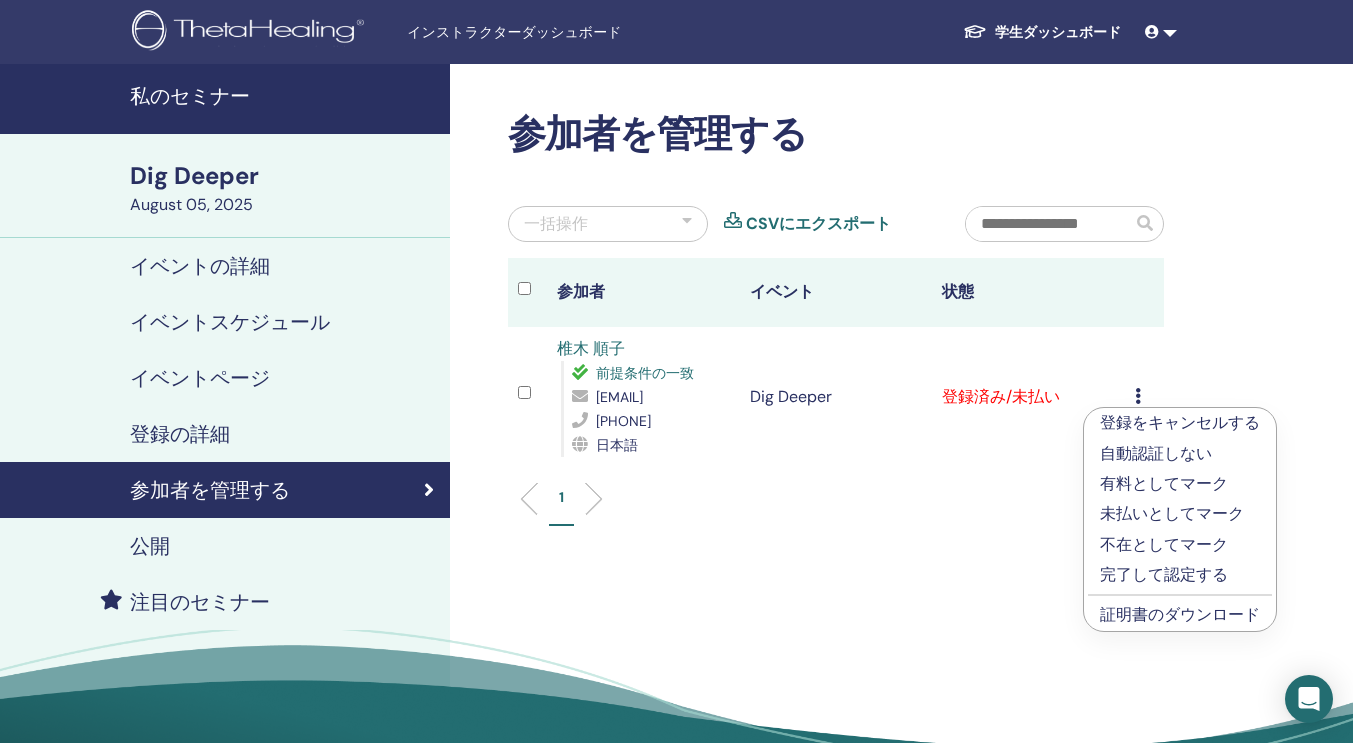 click on "完了して認定する" at bounding box center [1180, 575] 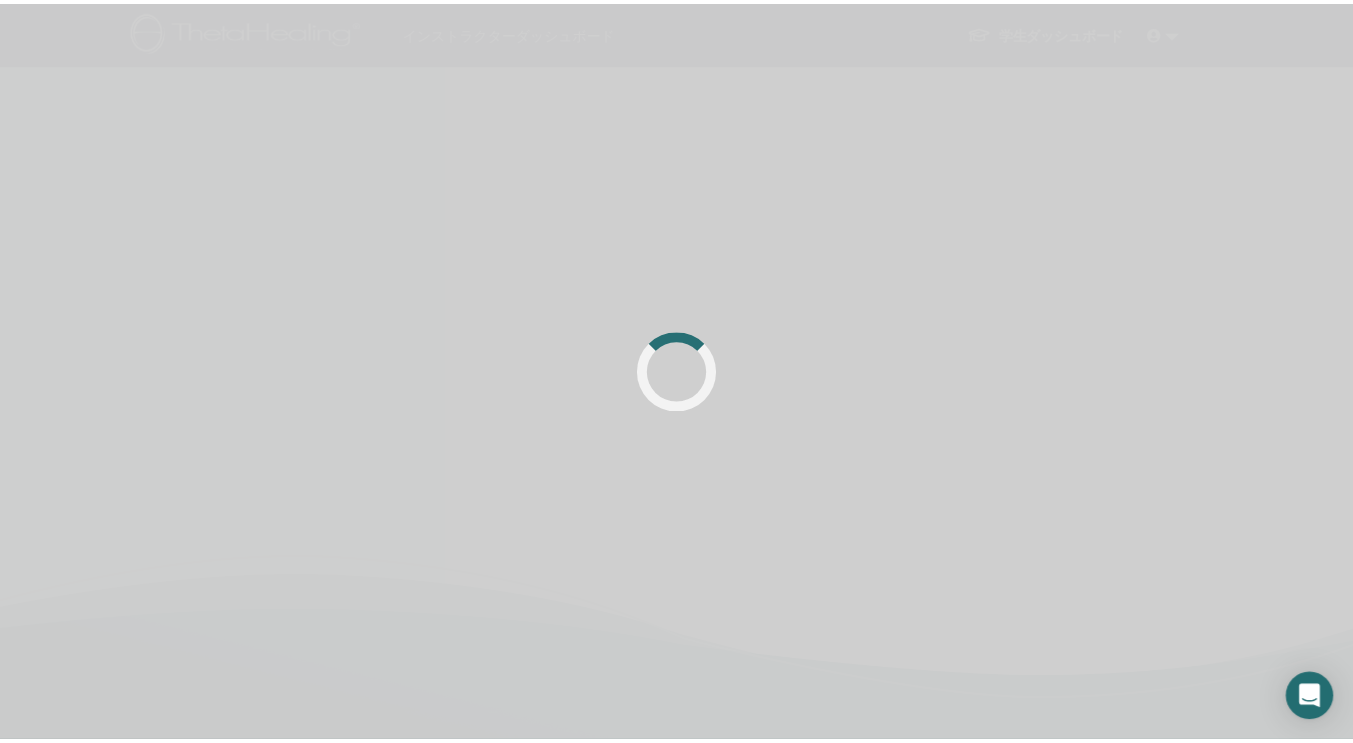 scroll, scrollTop: 0, scrollLeft: 0, axis: both 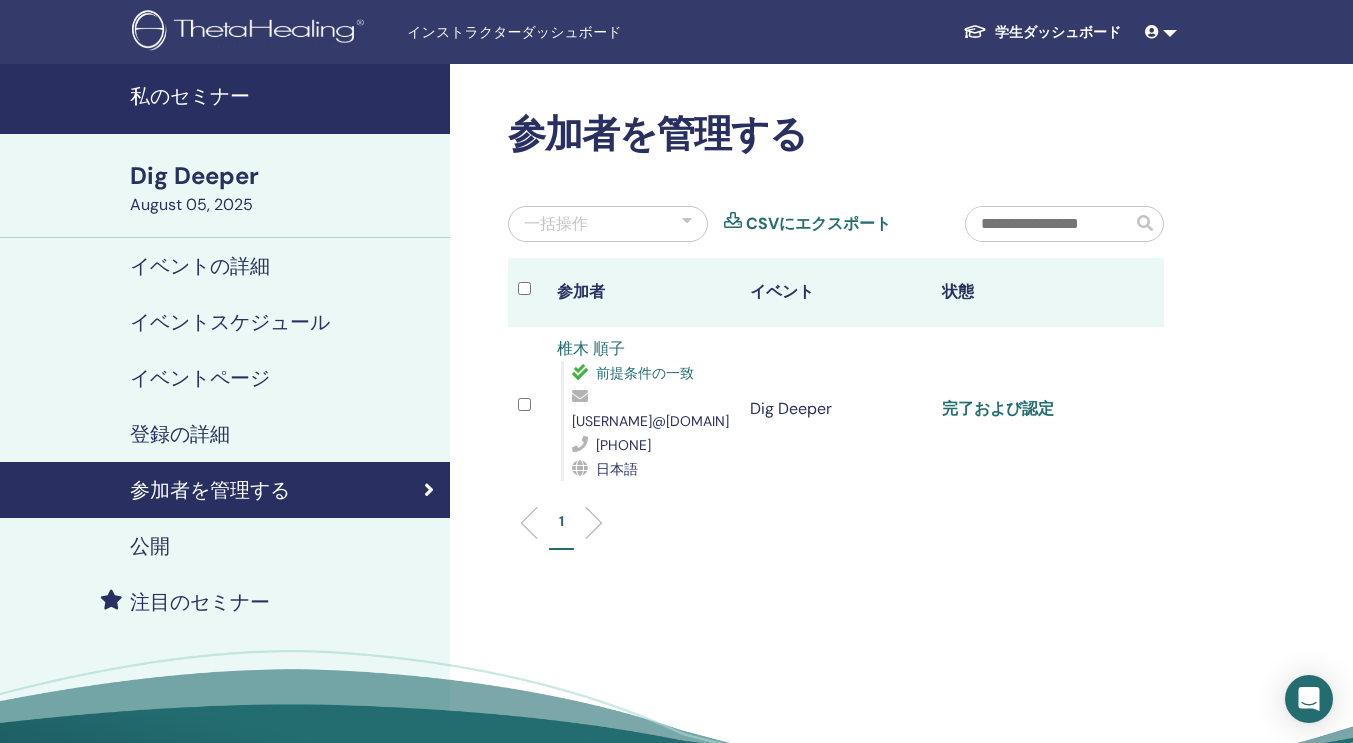 click on "完了および認定" at bounding box center [998, 408] 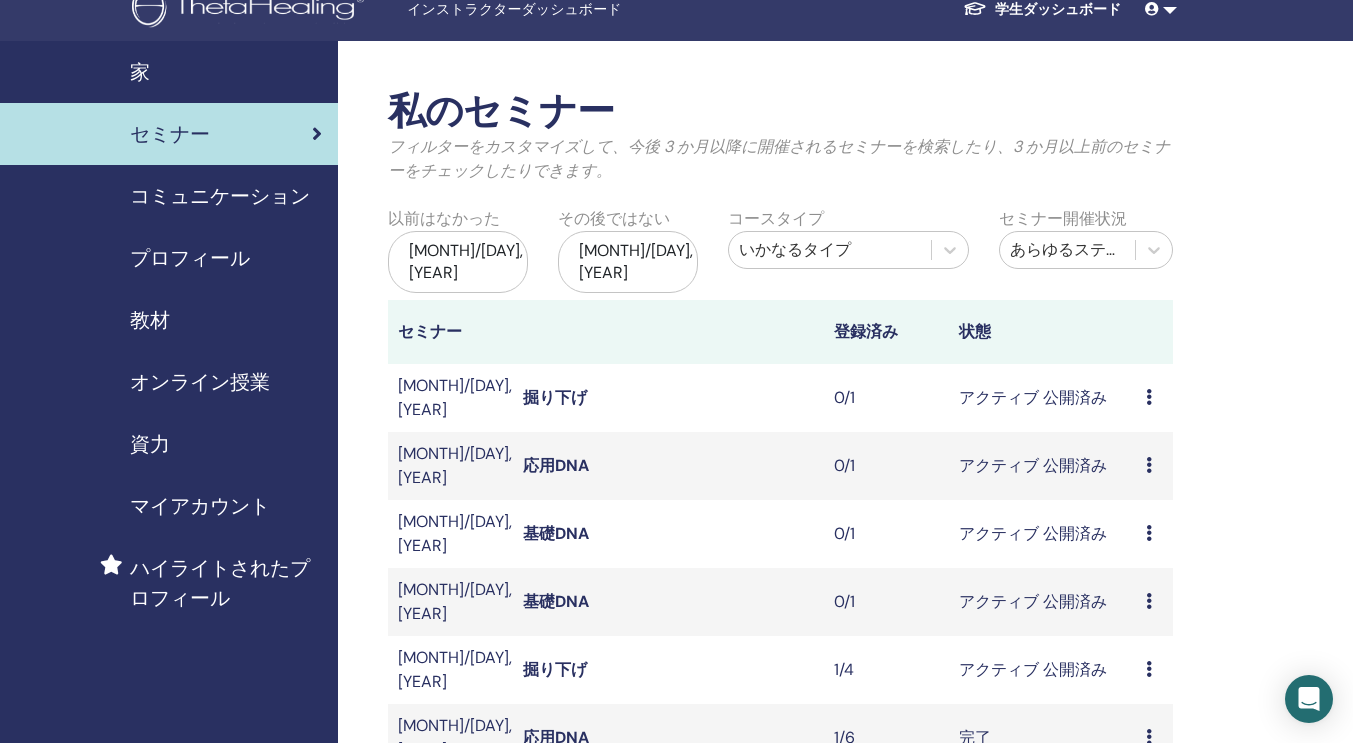 scroll, scrollTop: 0, scrollLeft: 0, axis: both 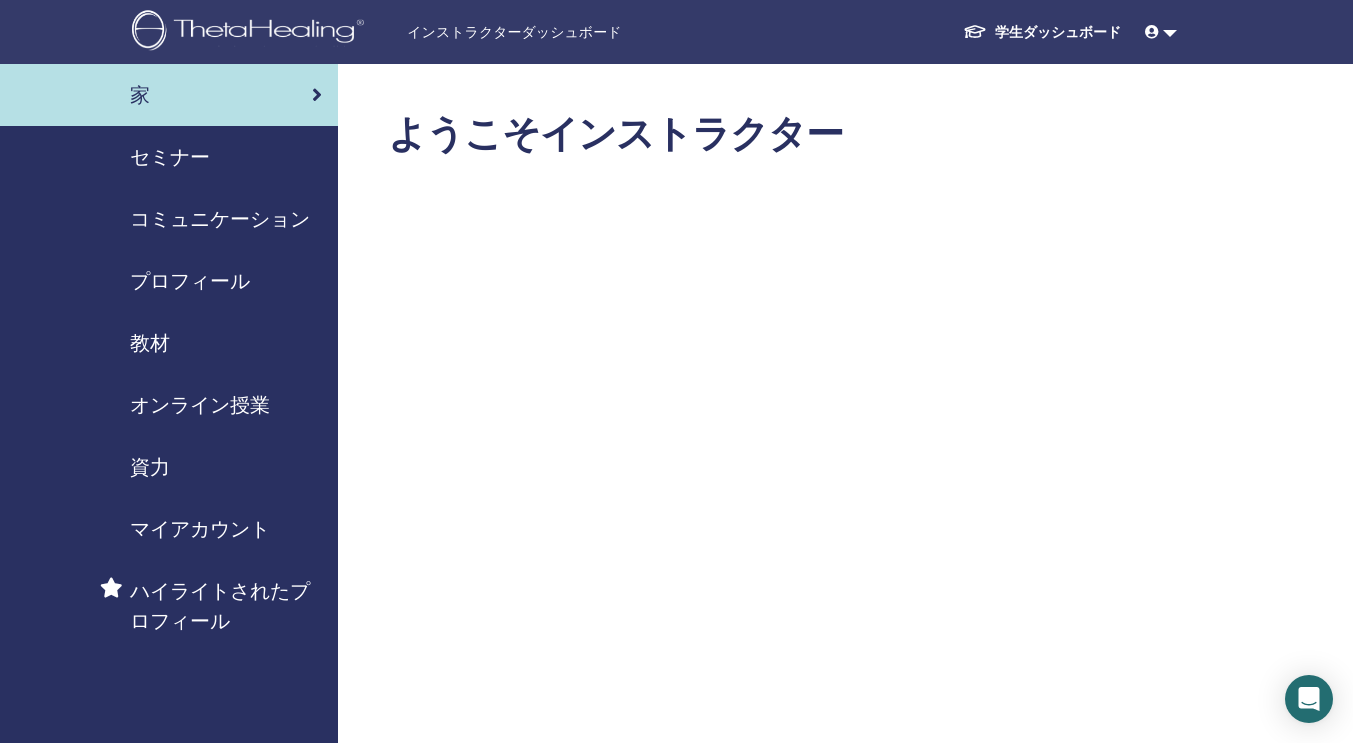 click on "学生ダッシュボード" at bounding box center (1042, 32) 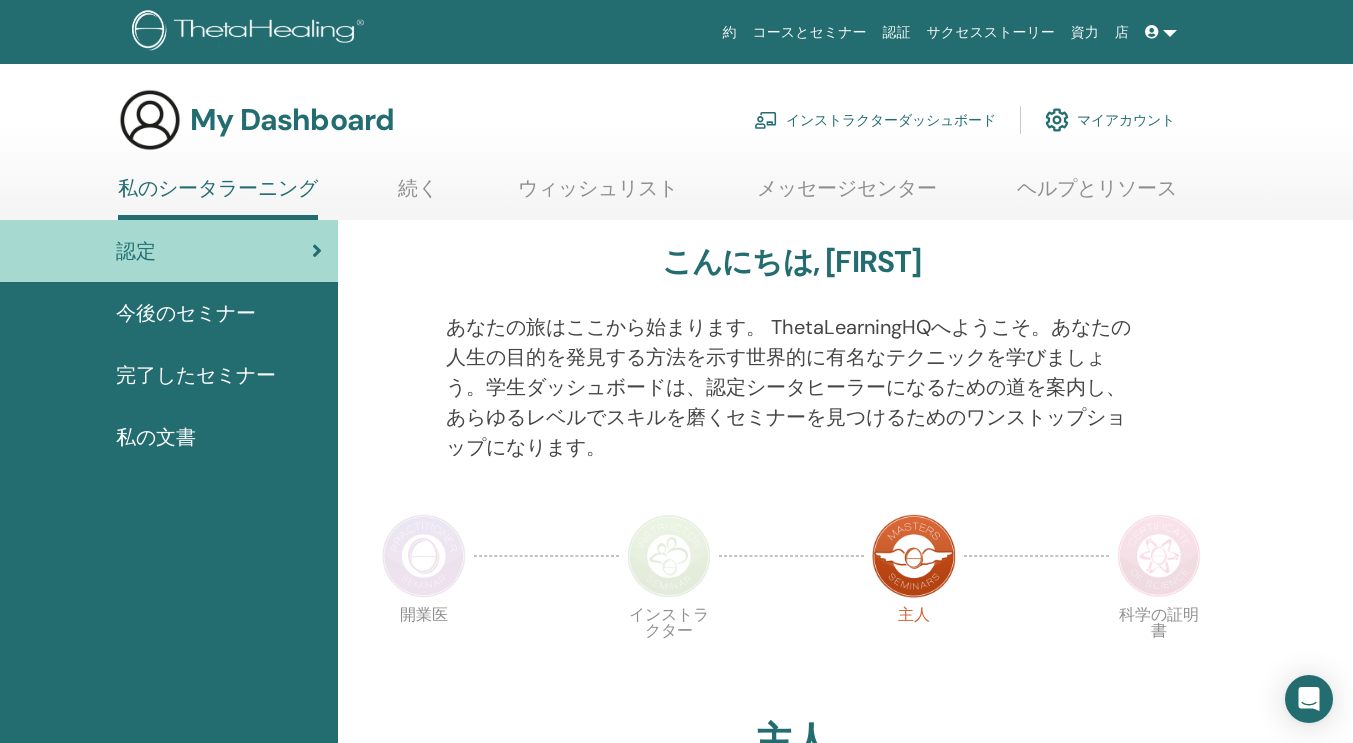 scroll, scrollTop: 0, scrollLeft: 0, axis: both 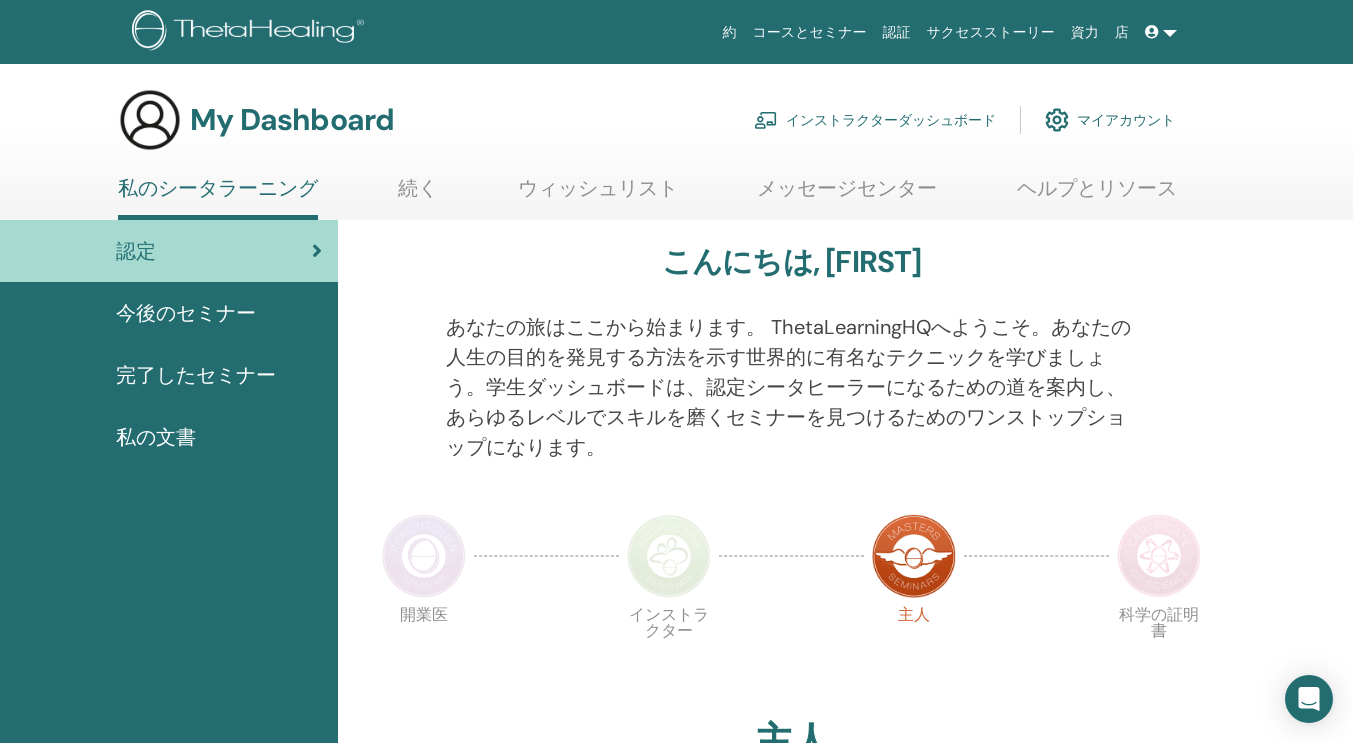 click at bounding box center [1057, 120] 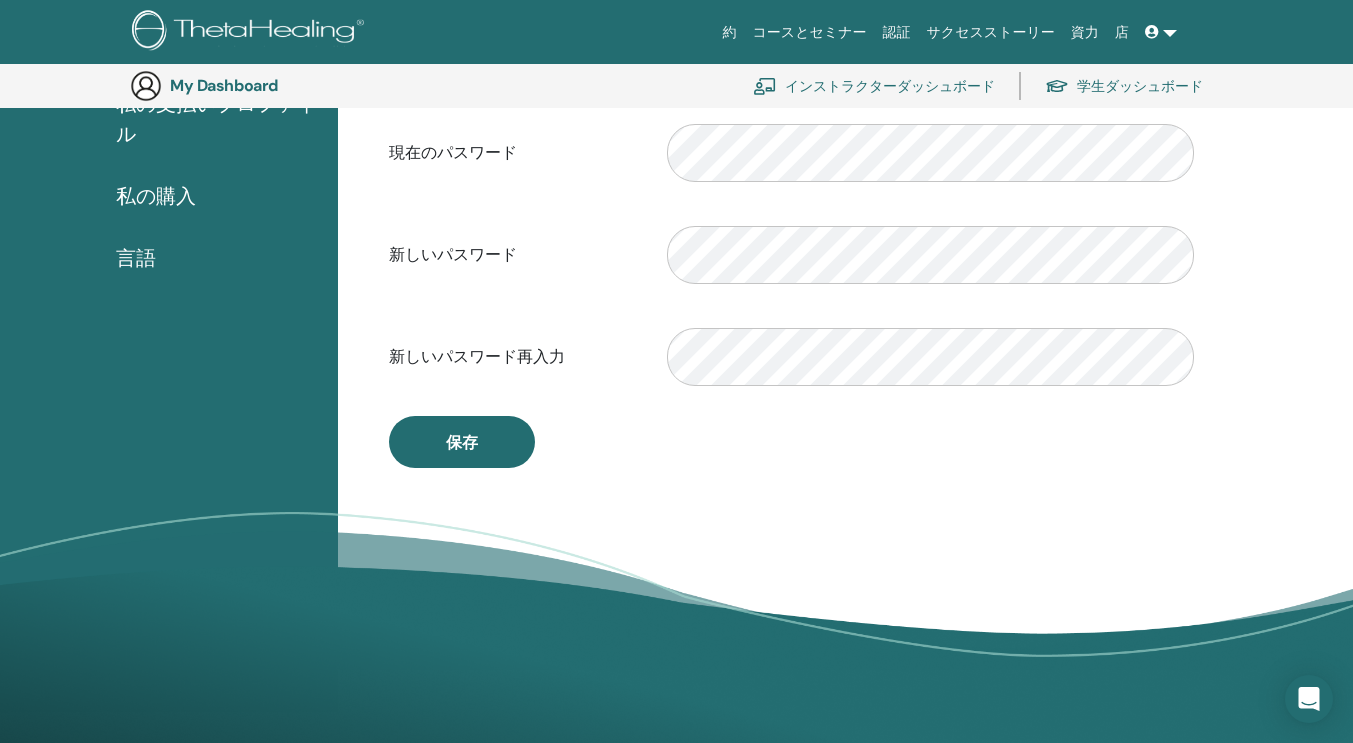 scroll, scrollTop: 484, scrollLeft: 0, axis: vertical 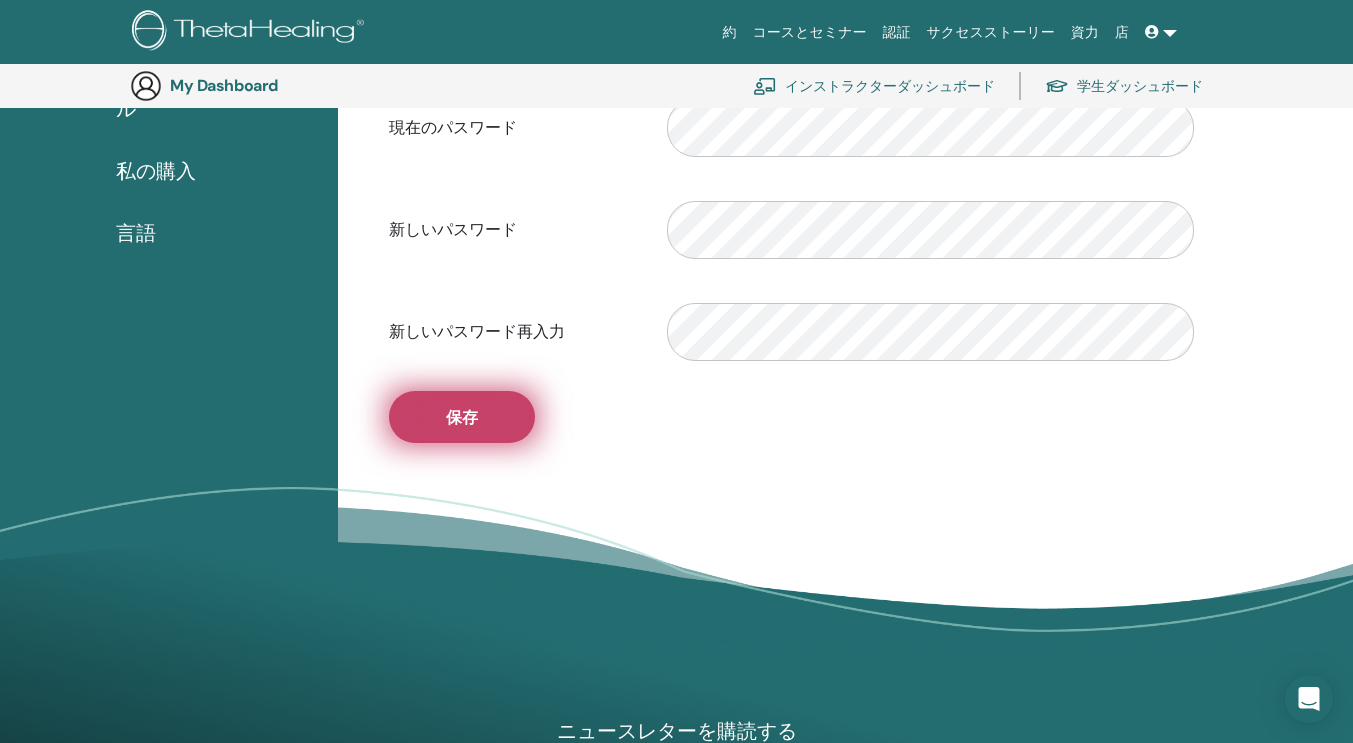 click on "保存" at bounding box center (462, 417) 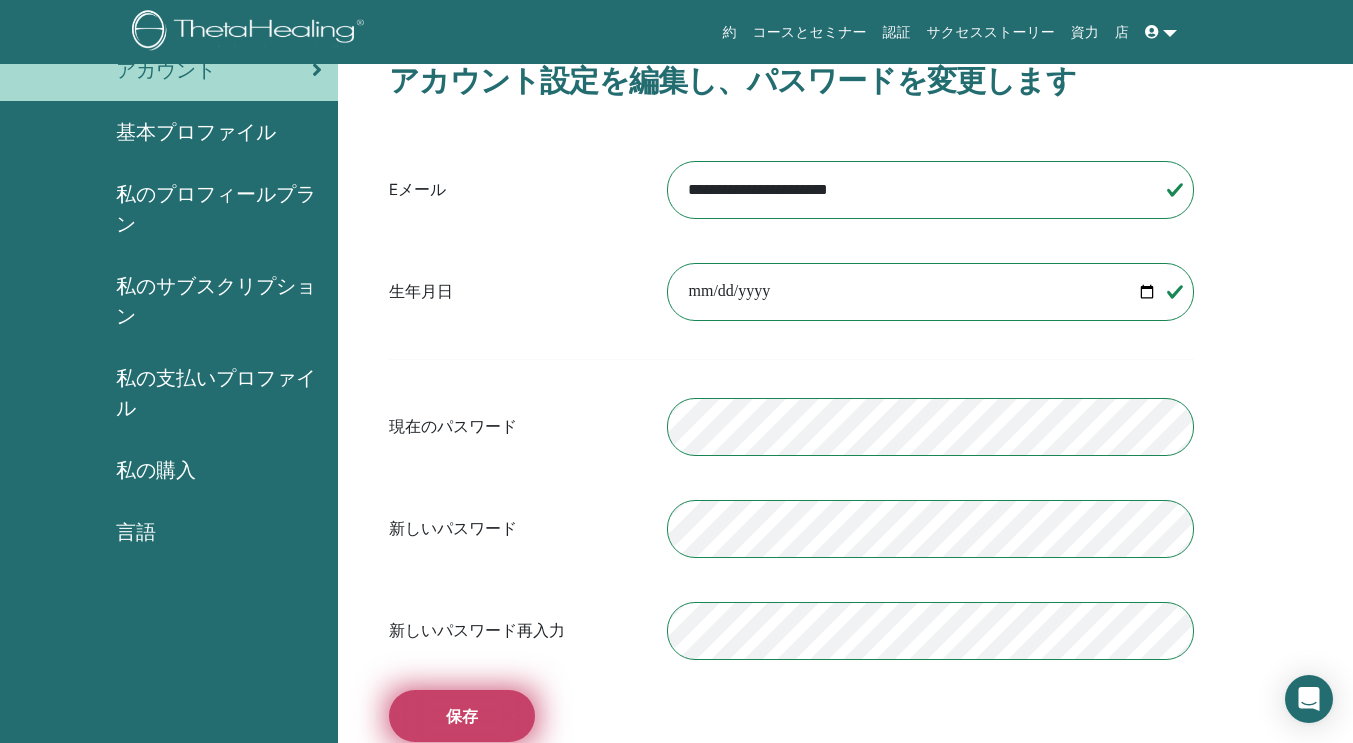 scroll, scrollTop: 0, scrollLeft: 0, axis: both 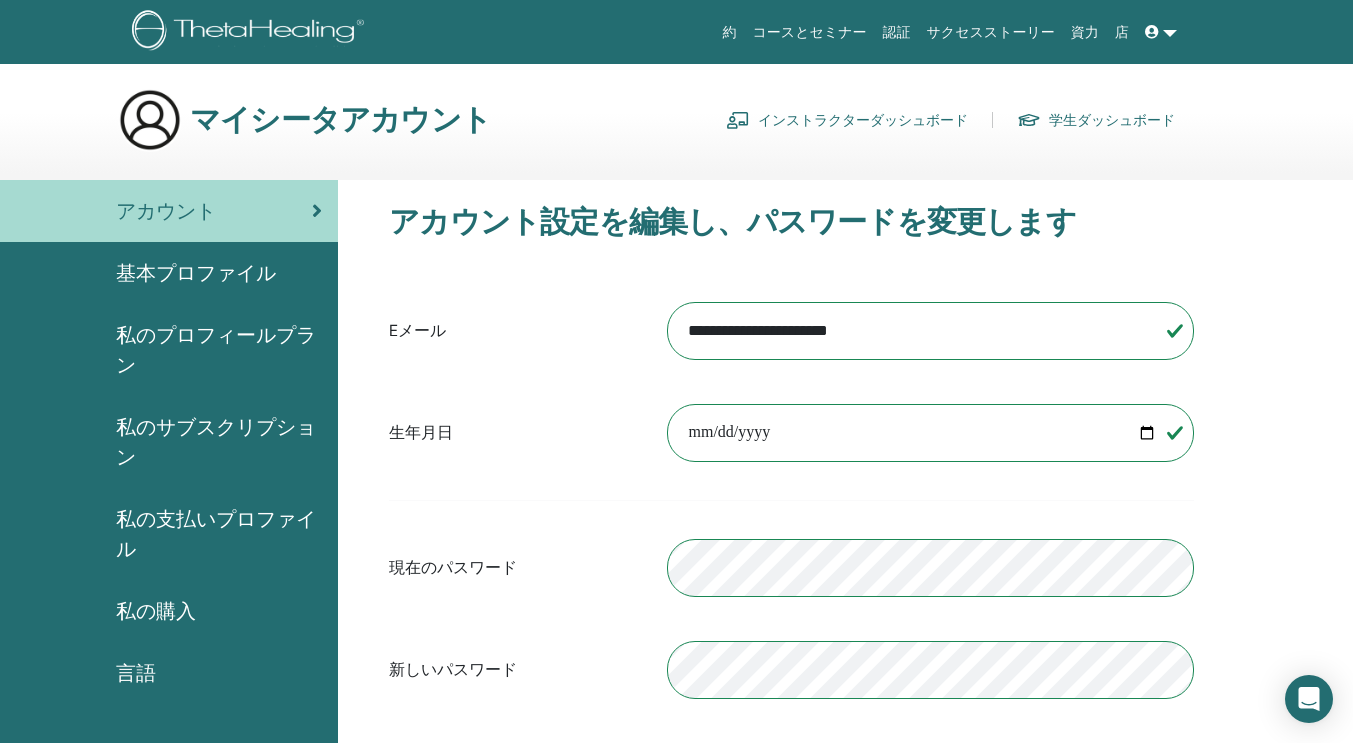 click on "基本プロファイル" at bounding box center (196, 273) 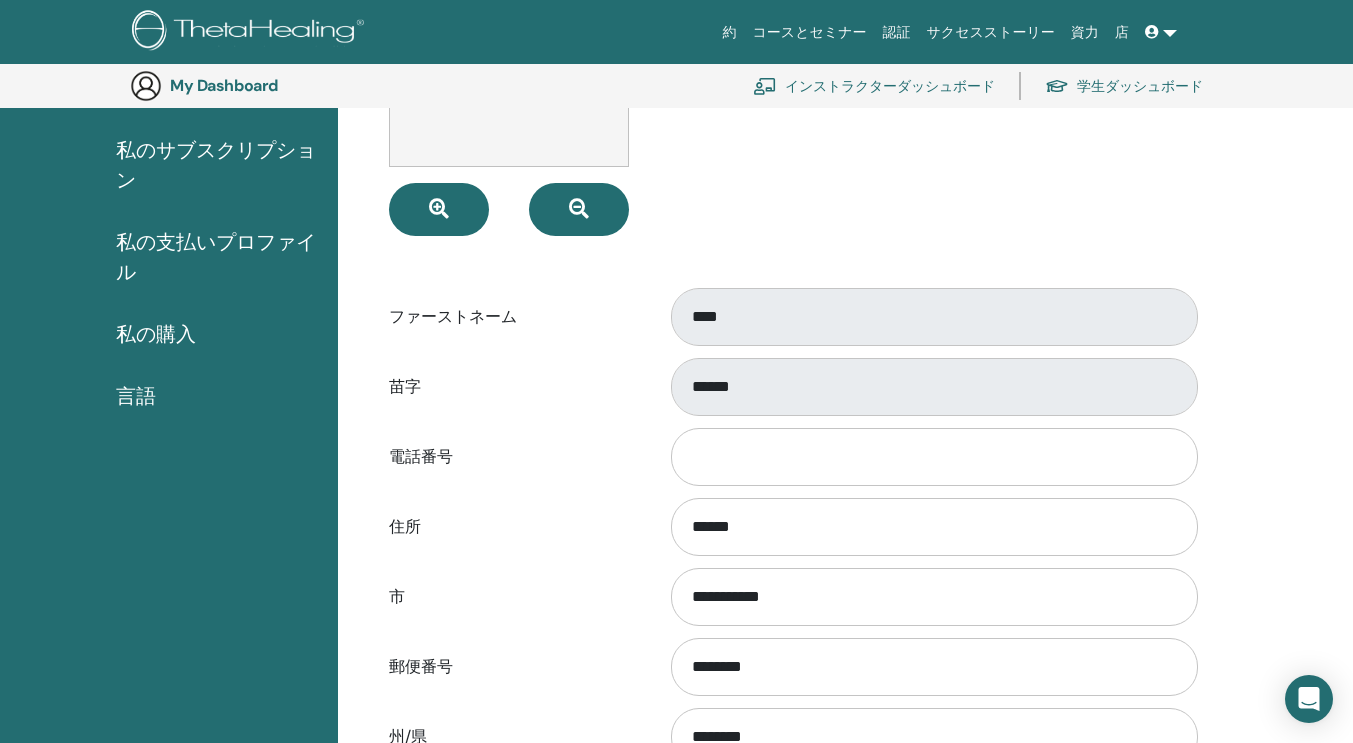 scroll, scrollTop: 392, scrollLeft: 0, axis: vertical 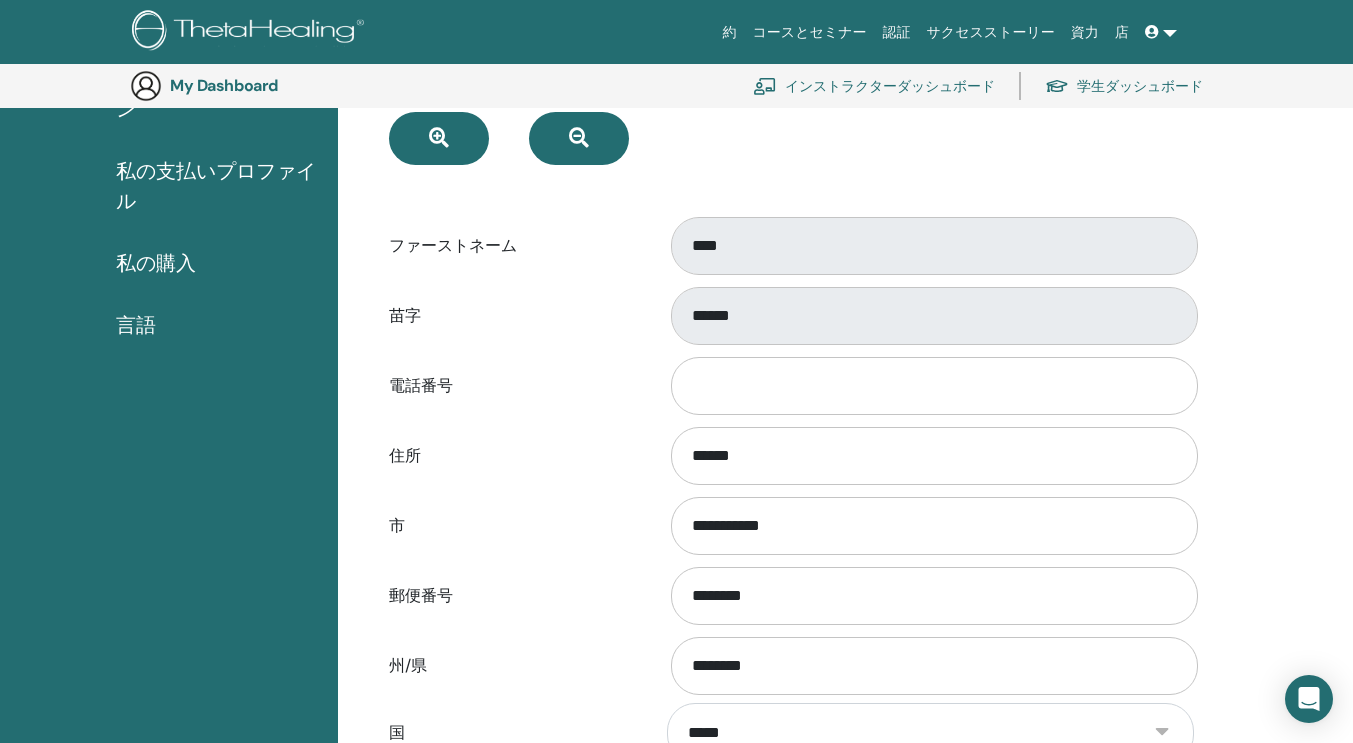 click on "苗字" at bounding box center (513, 316) 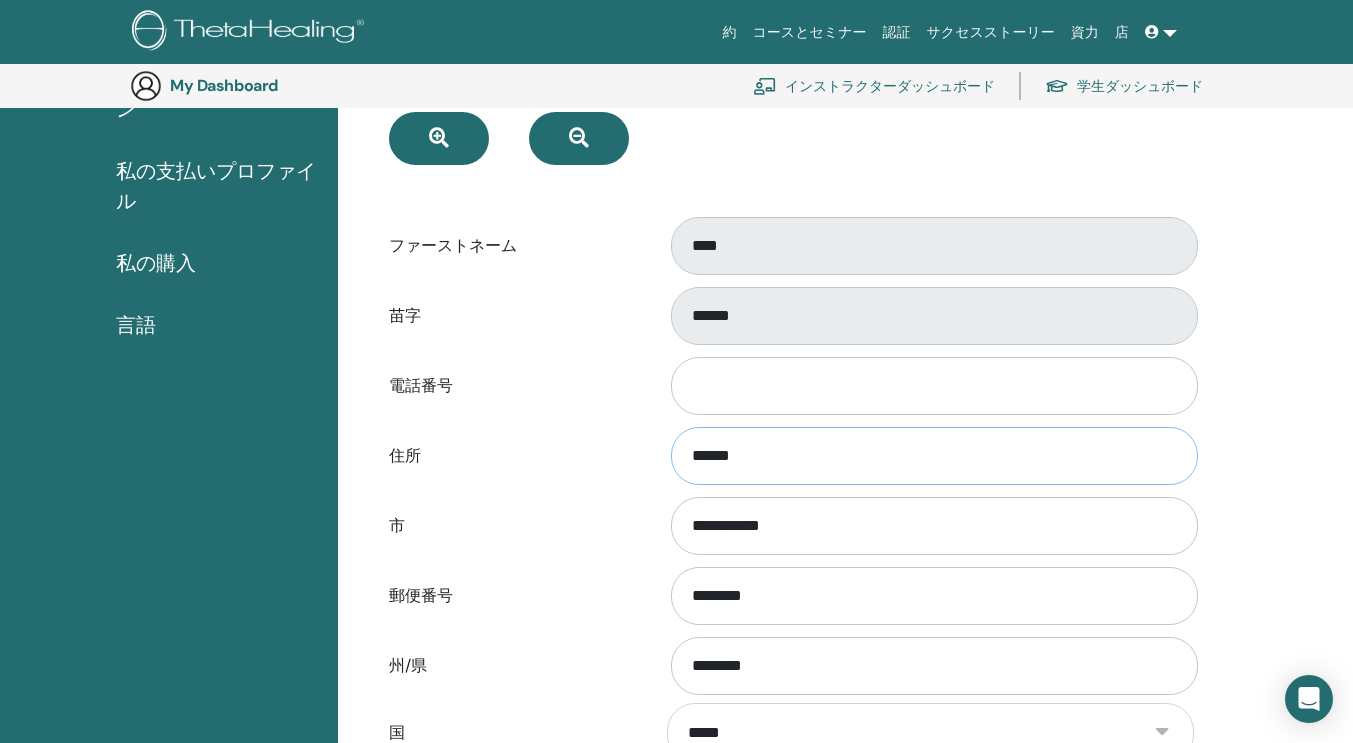 click on "******" at bounding box center (934, 456) 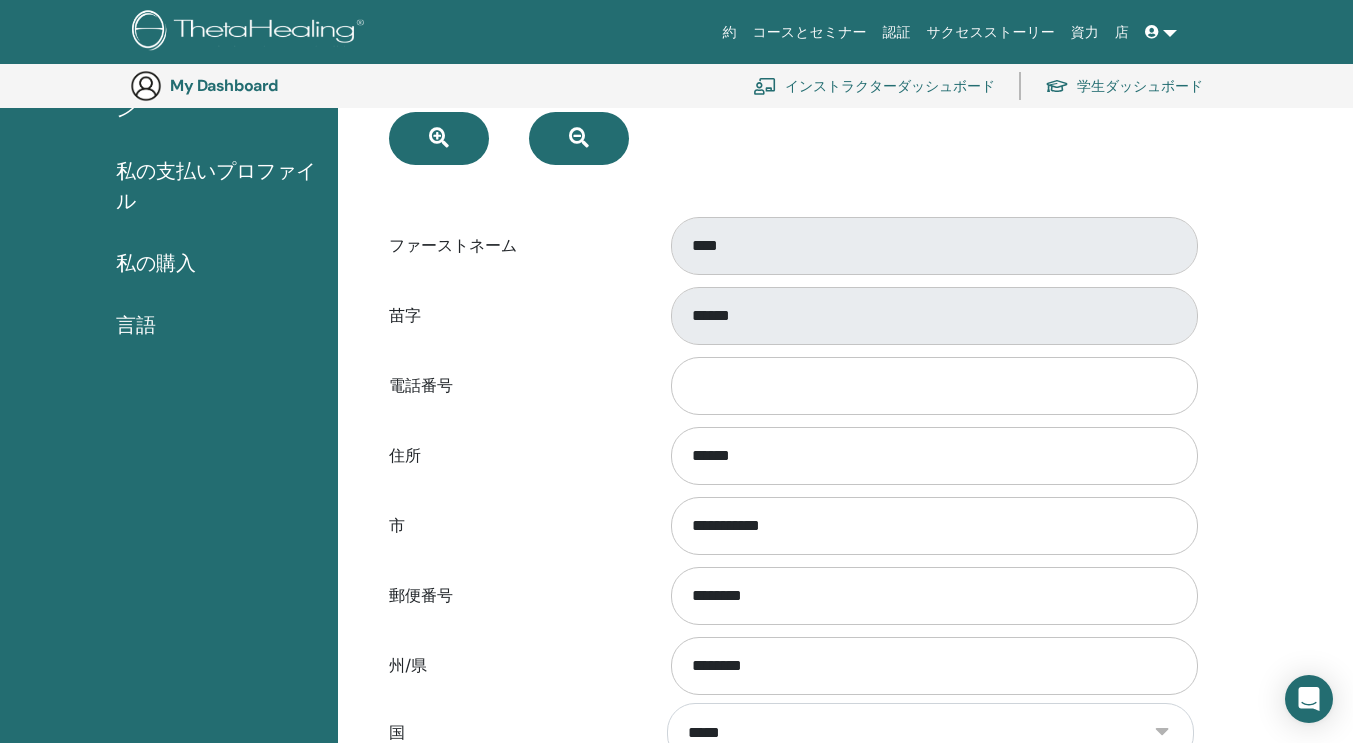 click on "住所" at bounding box center (513, 456) 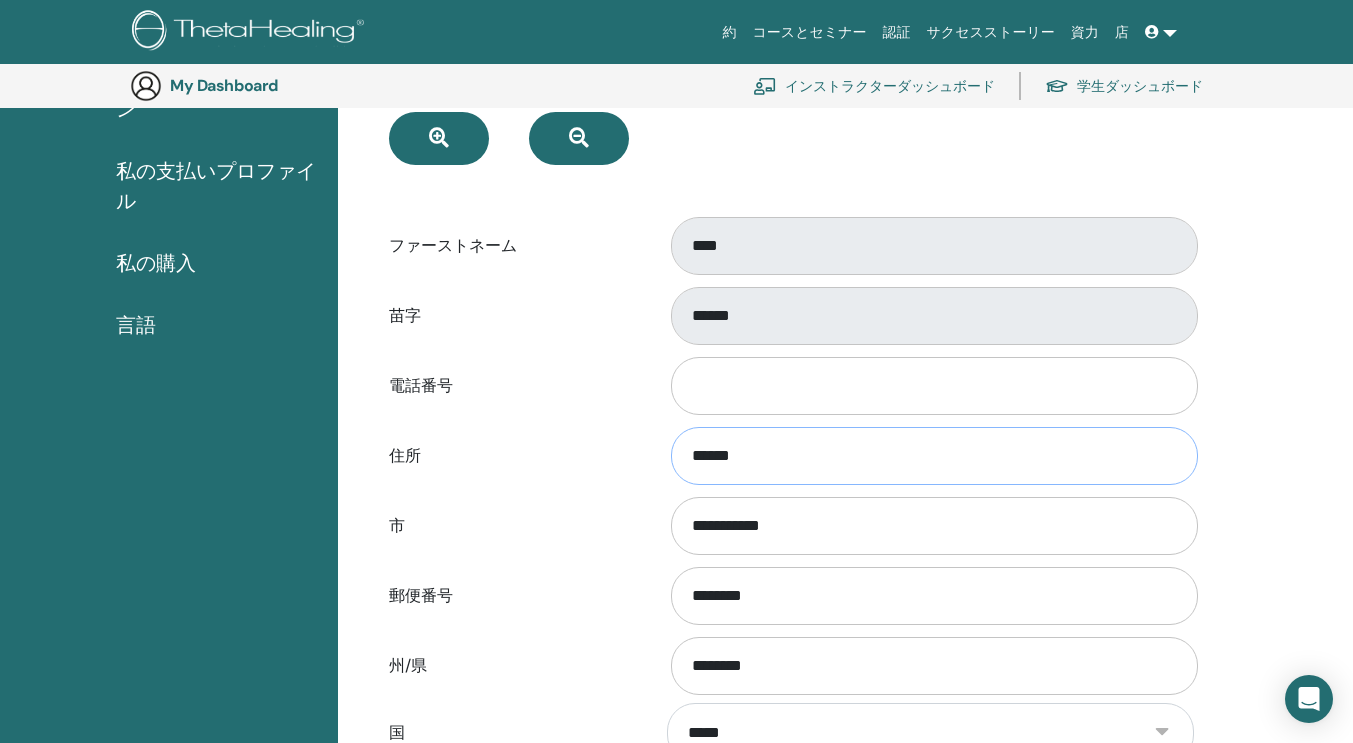 click on "******" at bounding box center (934, 456) 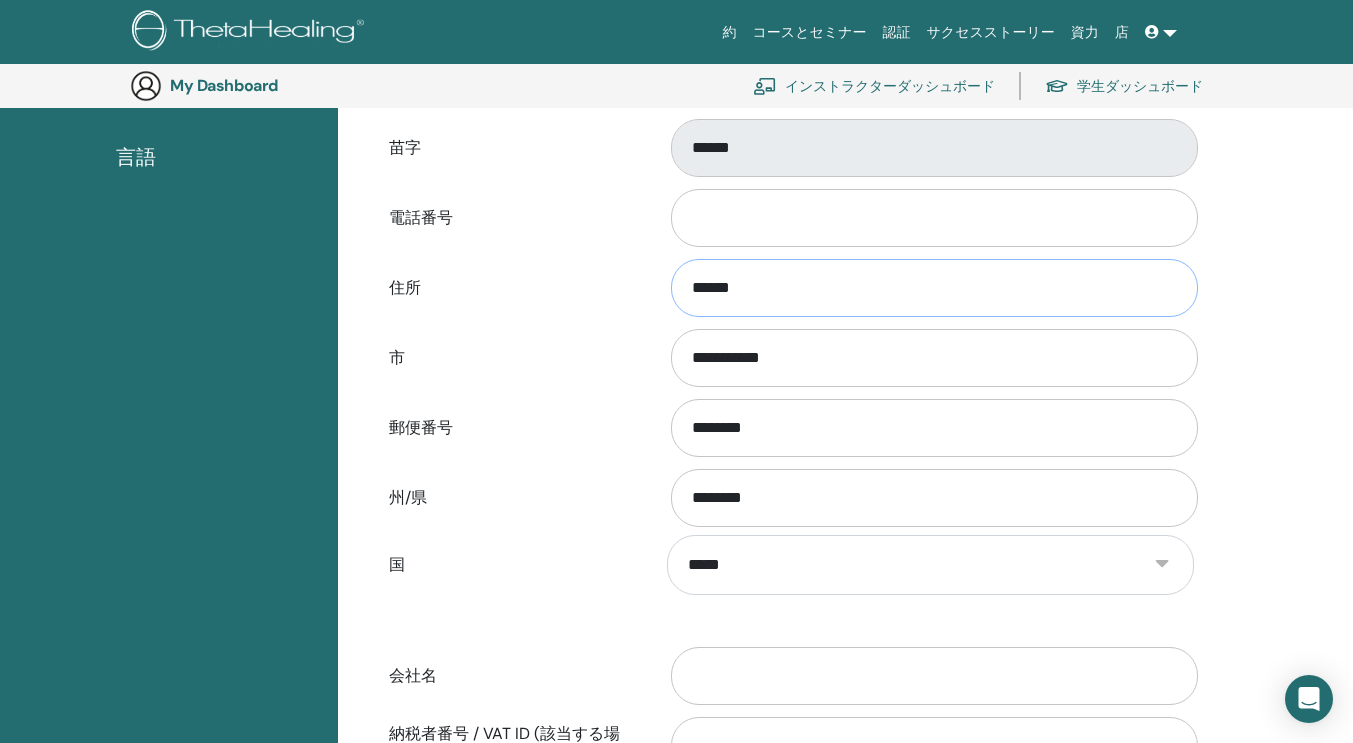 scroll, scrollTop: 642, scrollLeft: 0, axis: vertical 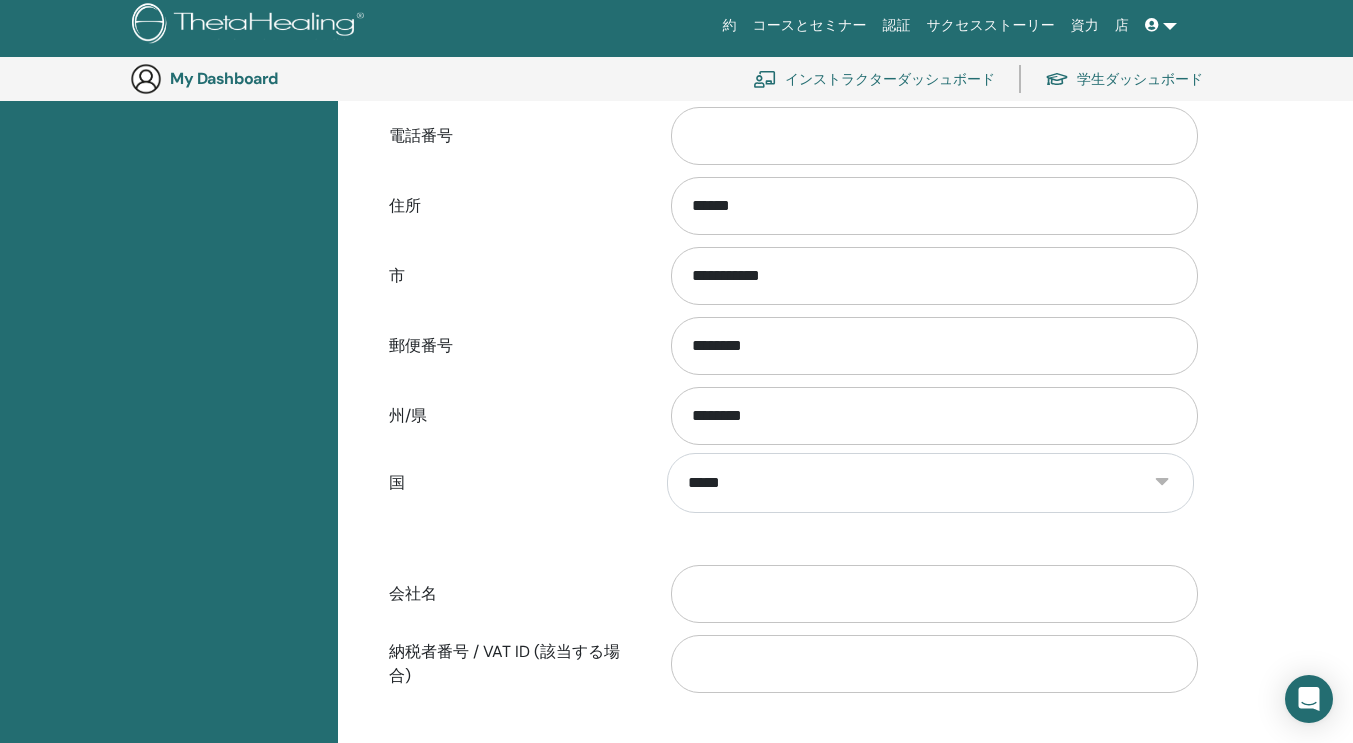 click on "**********" at bounding box center [791, 483] 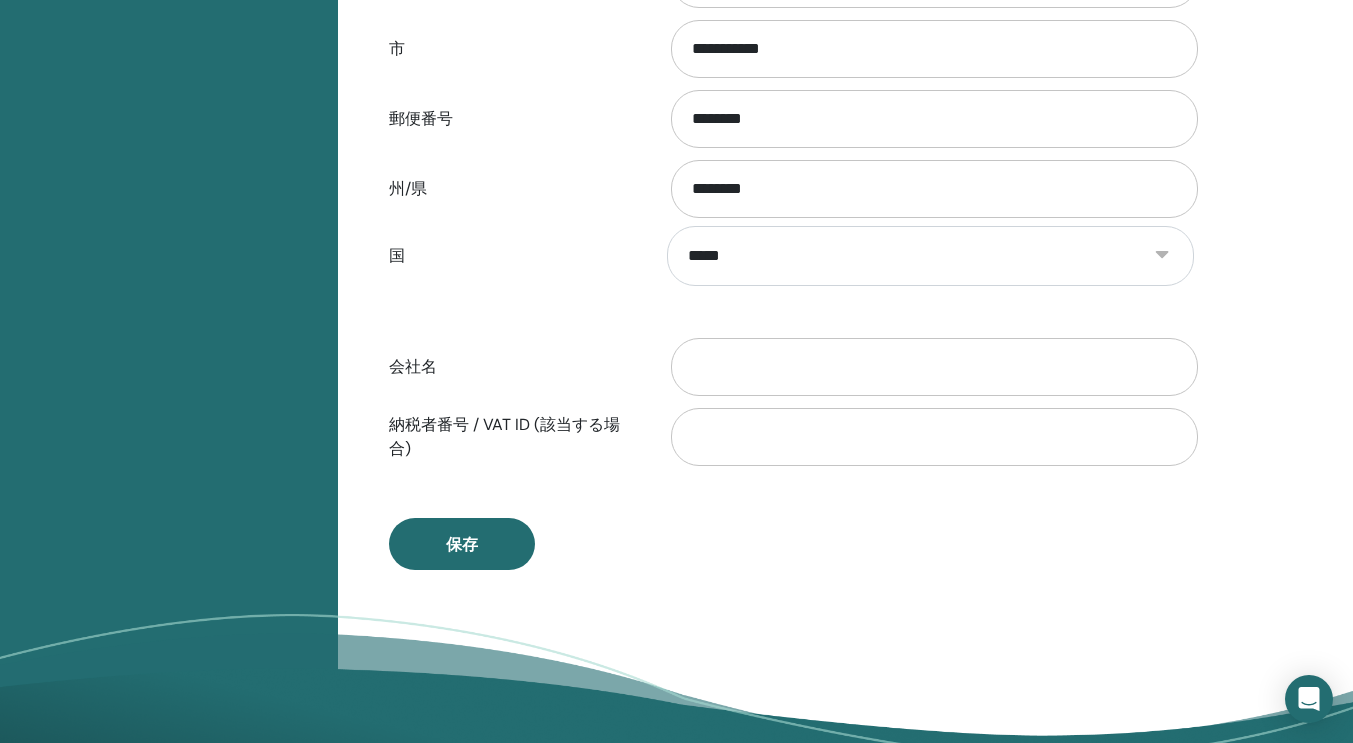 scroll, scrollTop: 877, scrollLeft: 0, axis: vertical 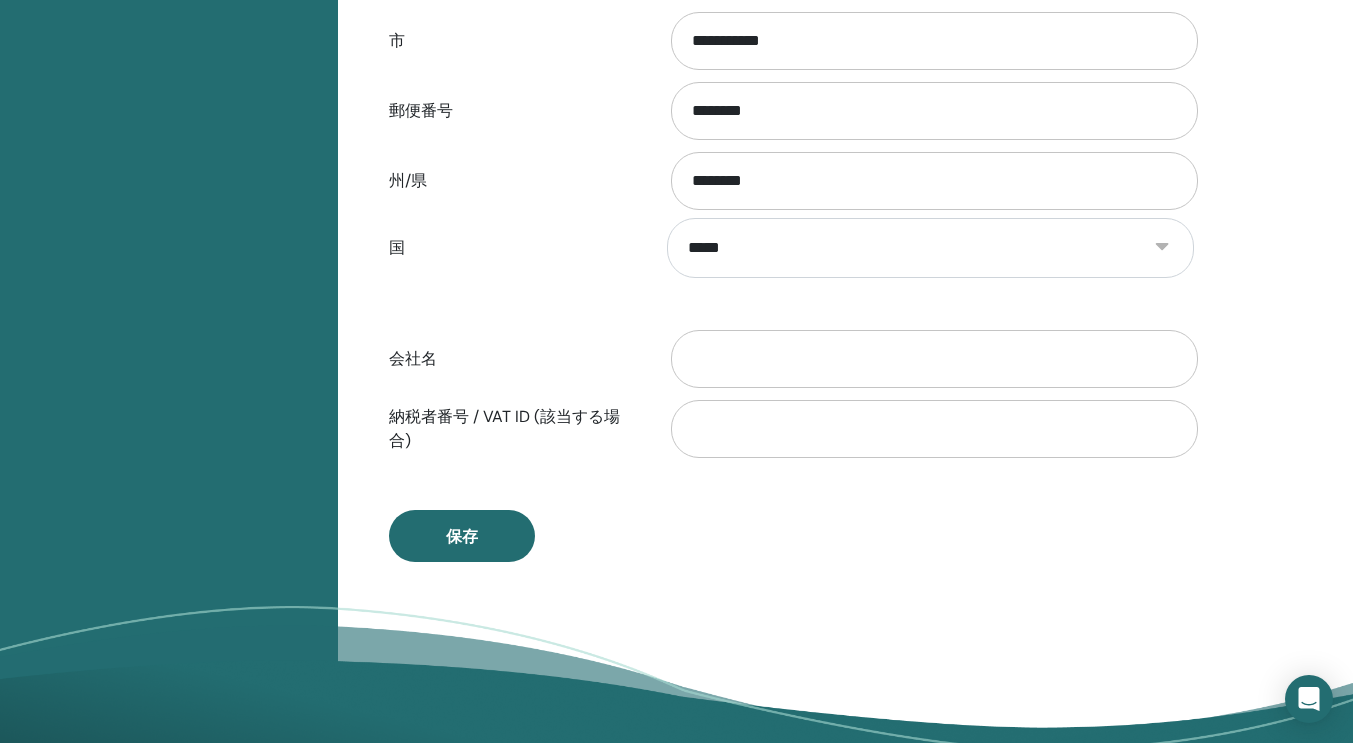 click on "**********" at bounding box center (791, -34) 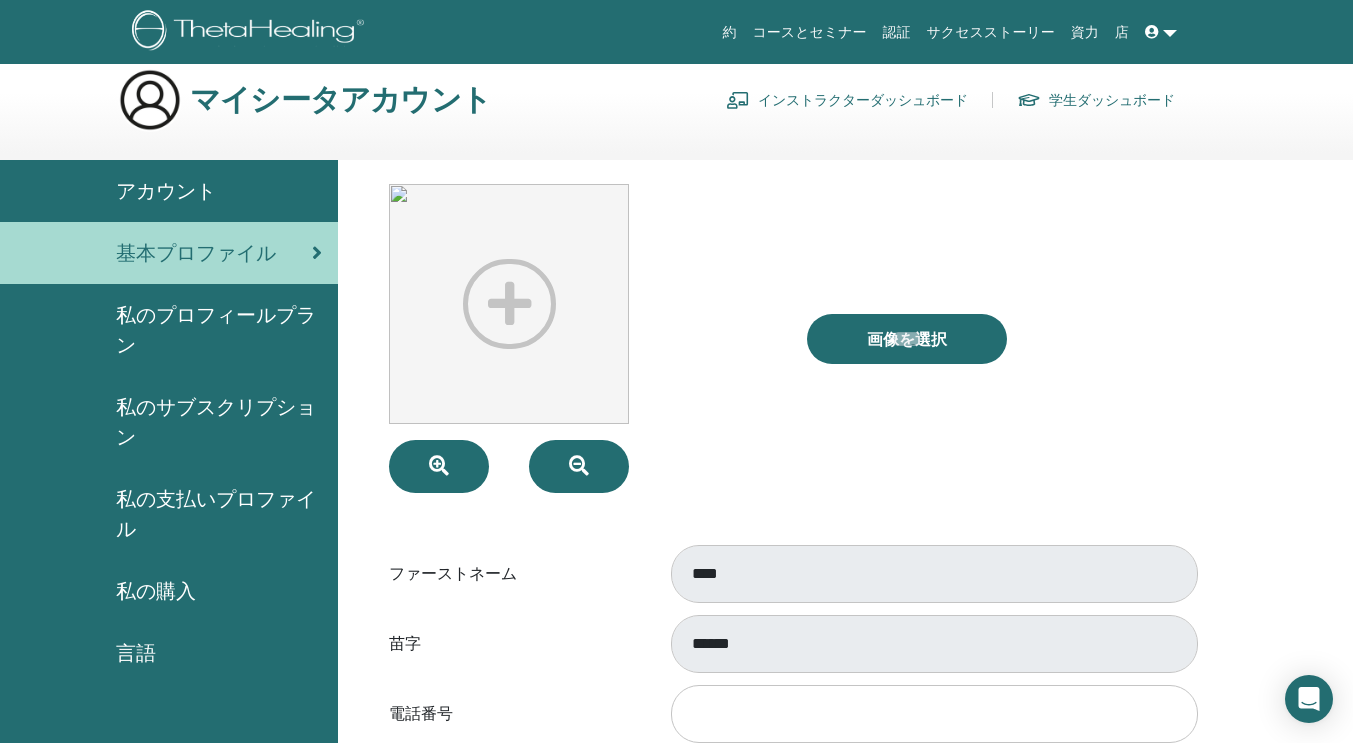 scroll, scrollTop: 0, scrollLeft: 0, axis: both 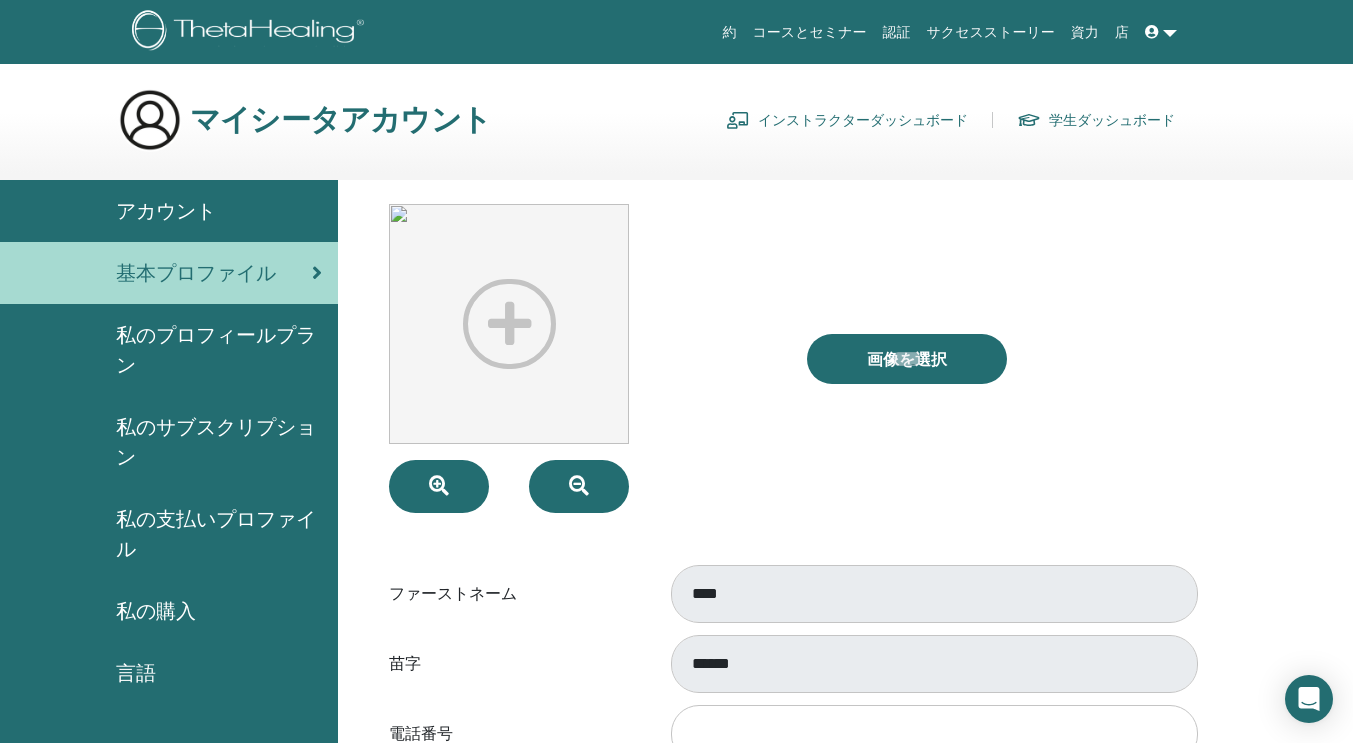 click on "学生ダッシュボード" at bounding box center (1096, 120) 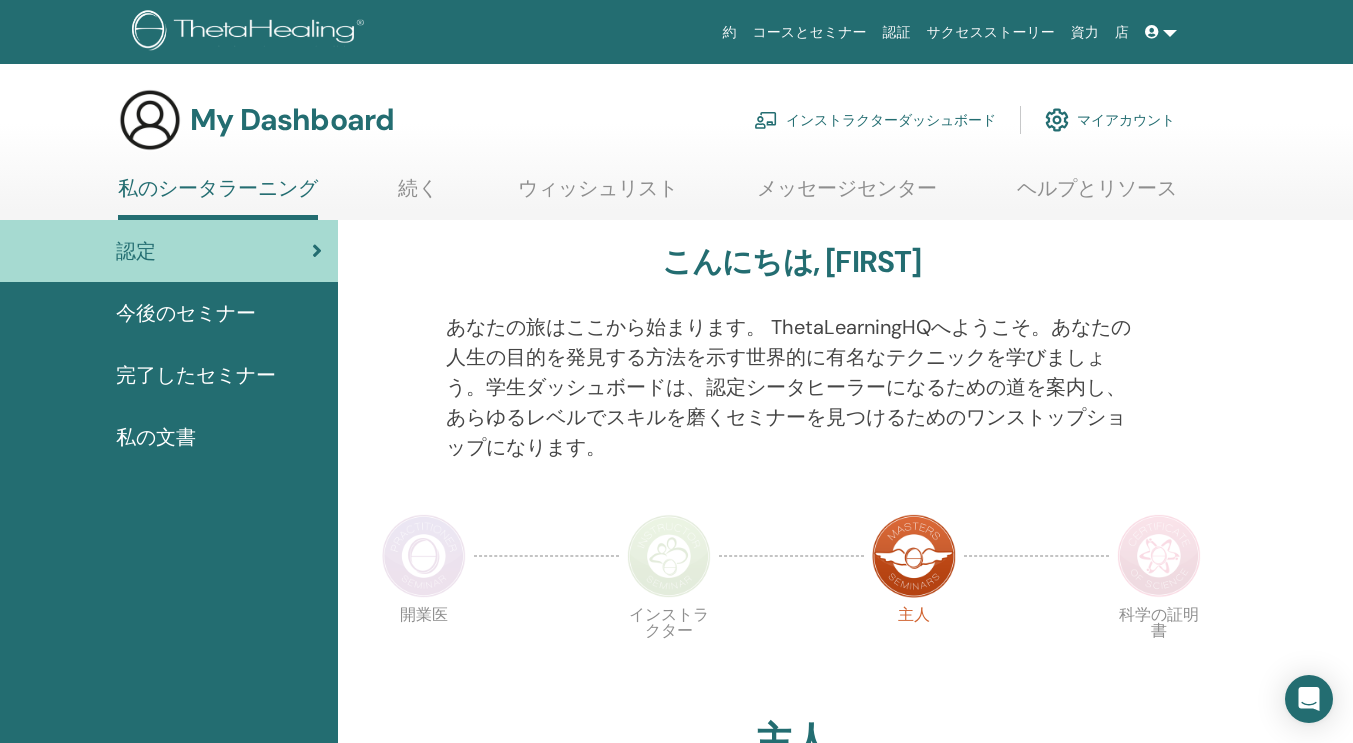 scroll, scrollTop: 0, scrollLeft: 0, axis: both 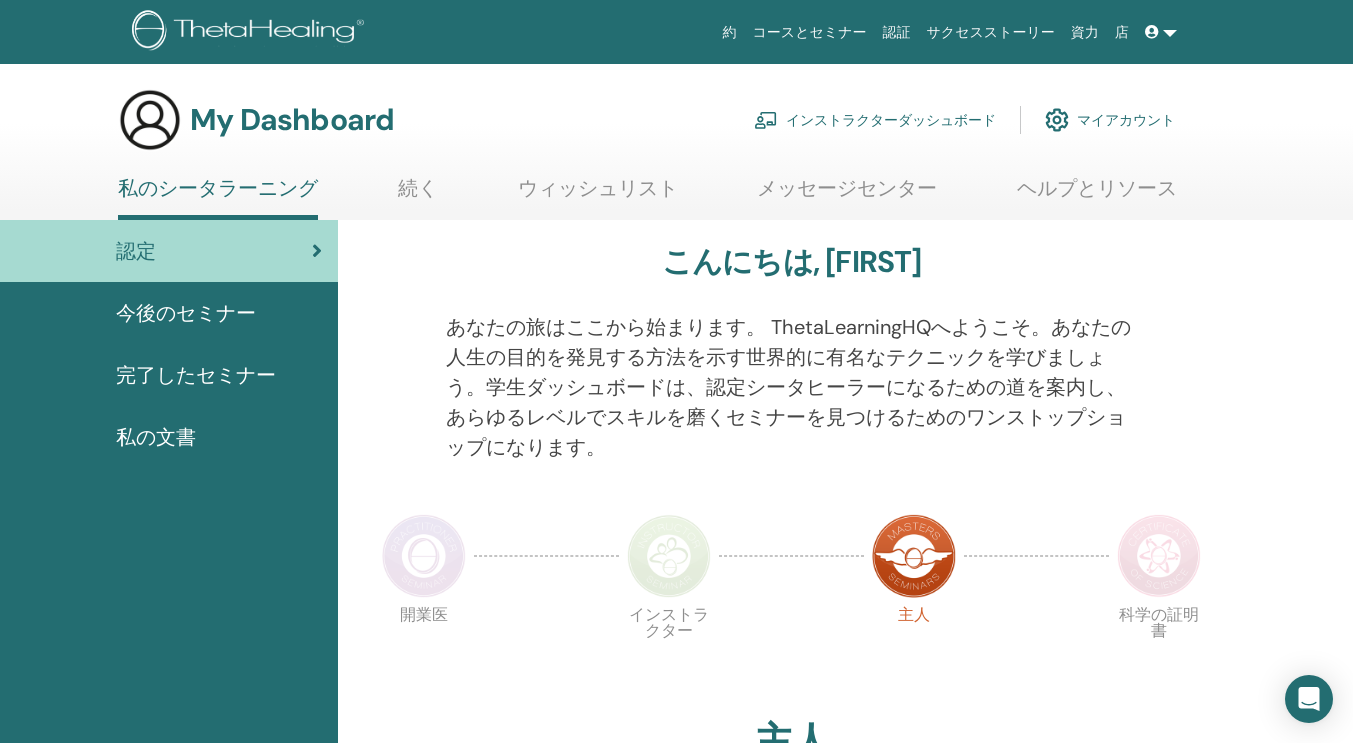 click on "インストラクターダッシュボード" at bounding box center (875, 120) 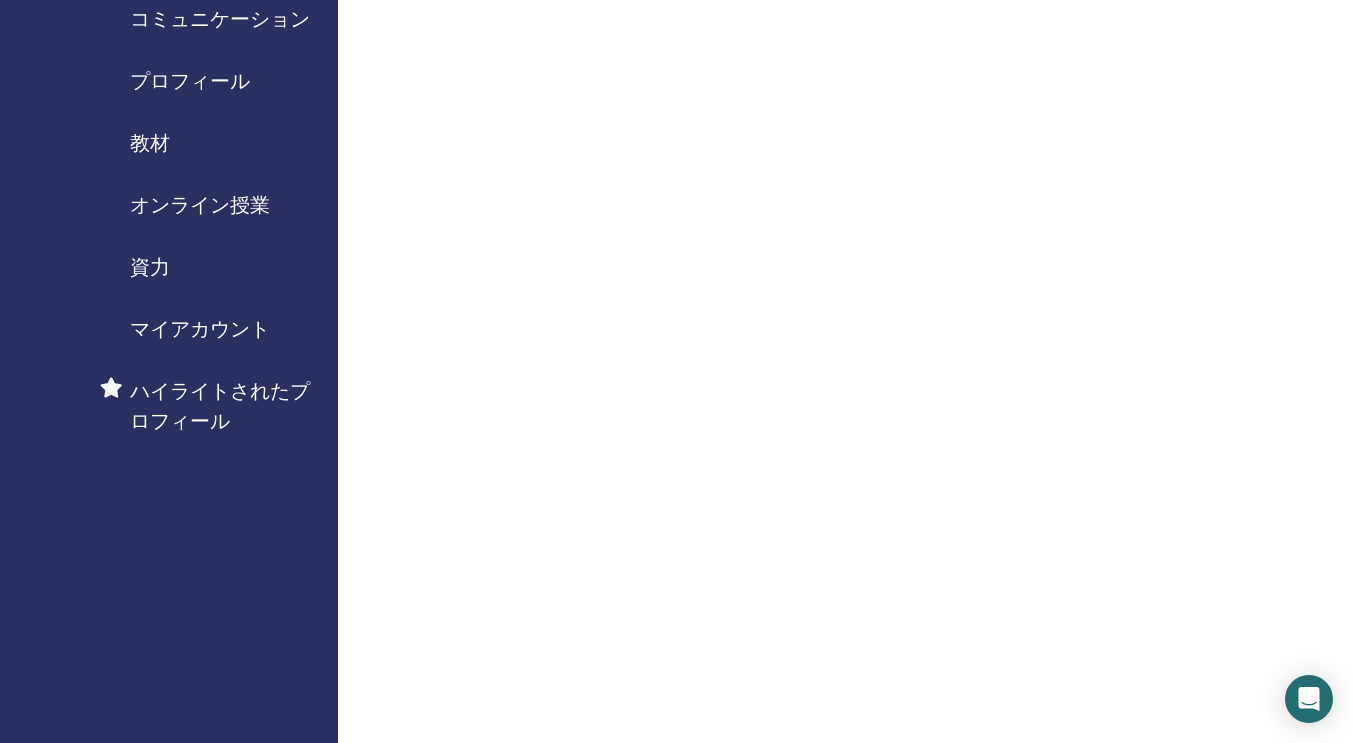 scroll, scrollTop: 0, scrollLeft: 0, axis: both 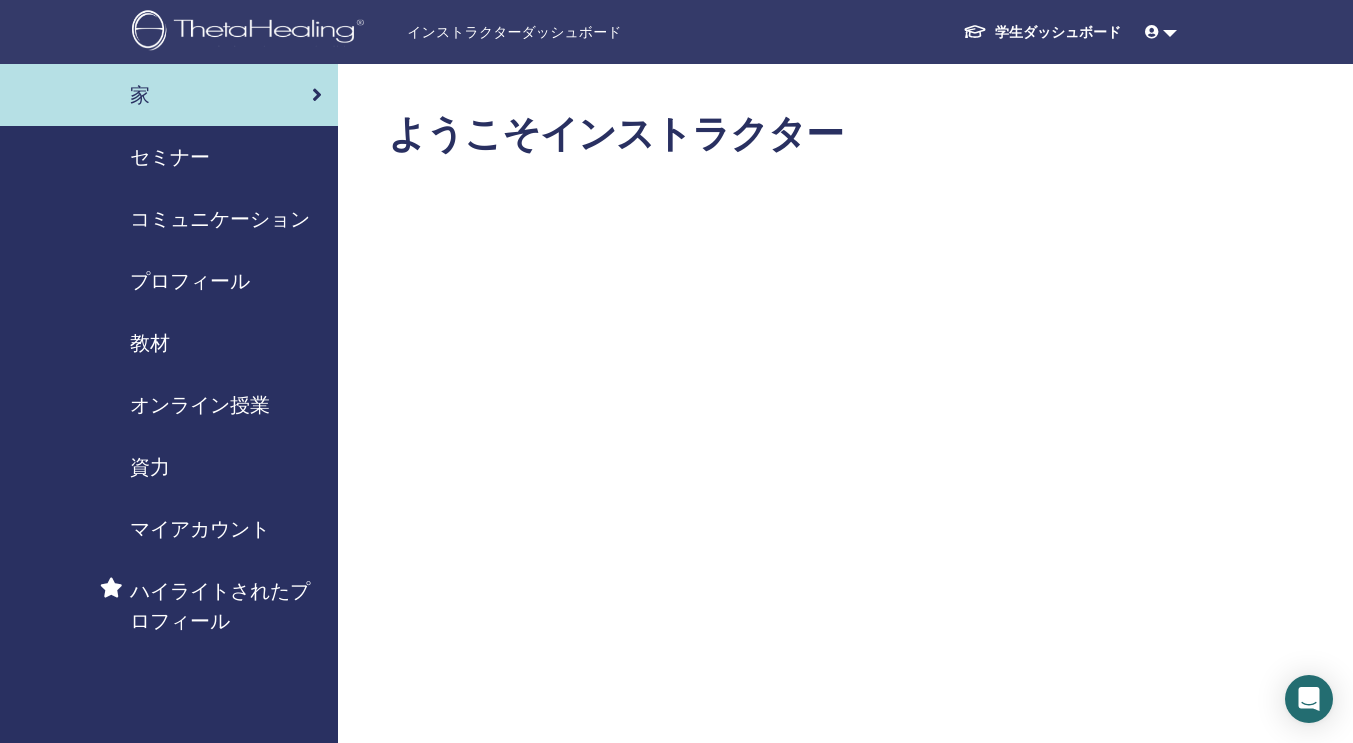 click on "セミナー" at bounding box center (170, 157) 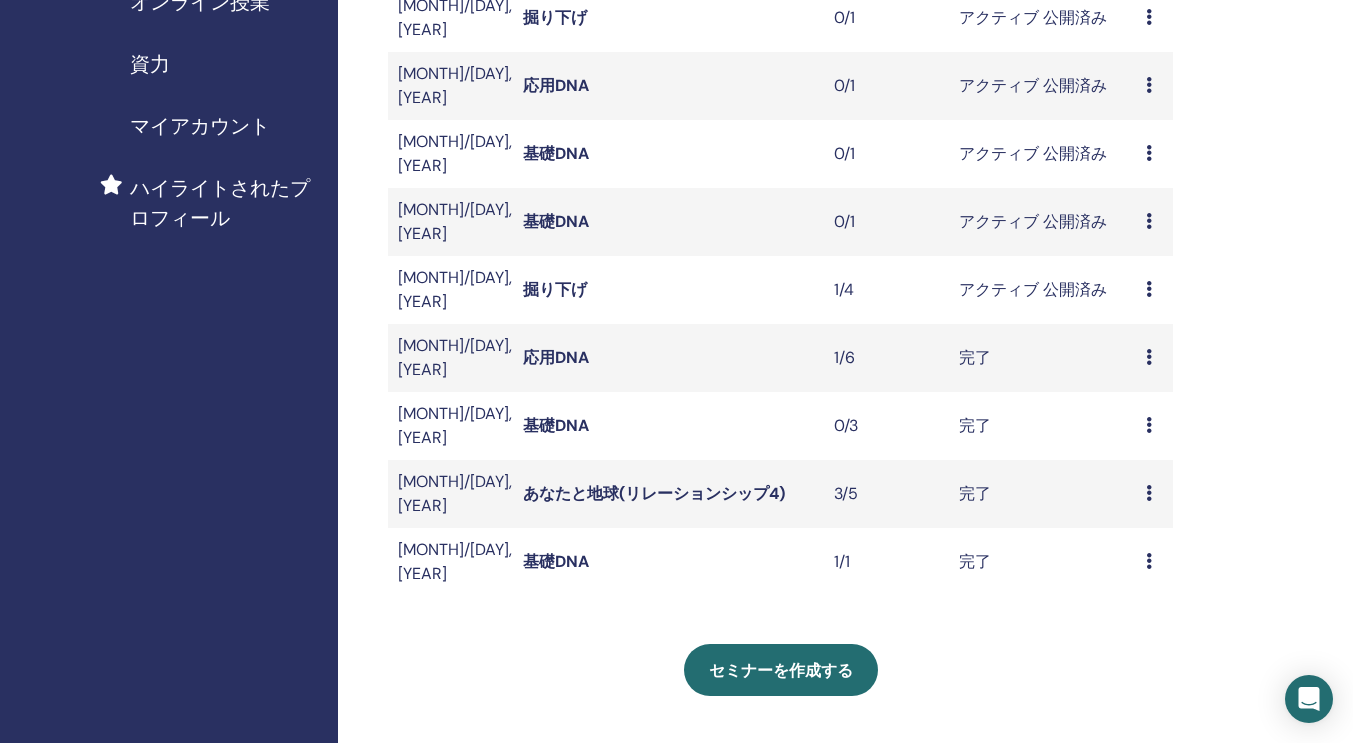 scroll, scrollTop: 490, scrollLeft: 0, axis: vertical 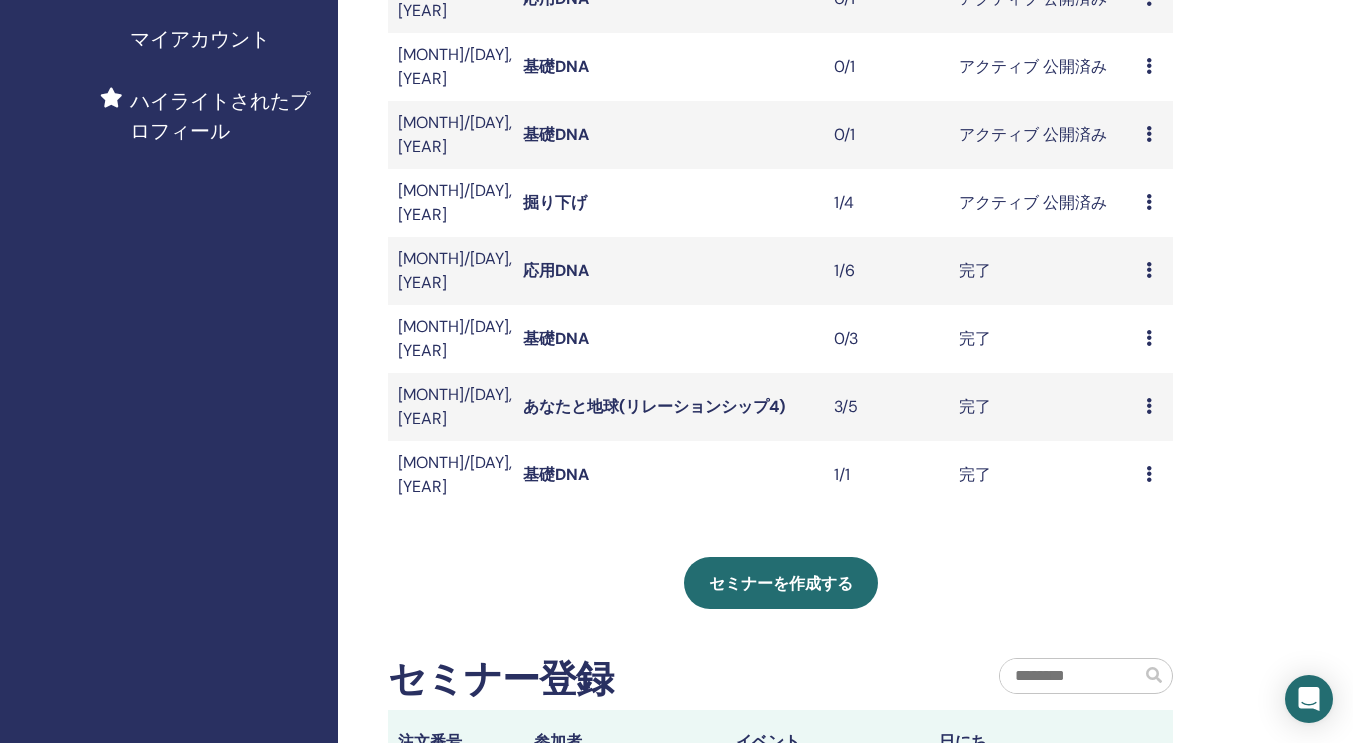 click on "プレビュー 出席者" at bounding box center [1154, 271] 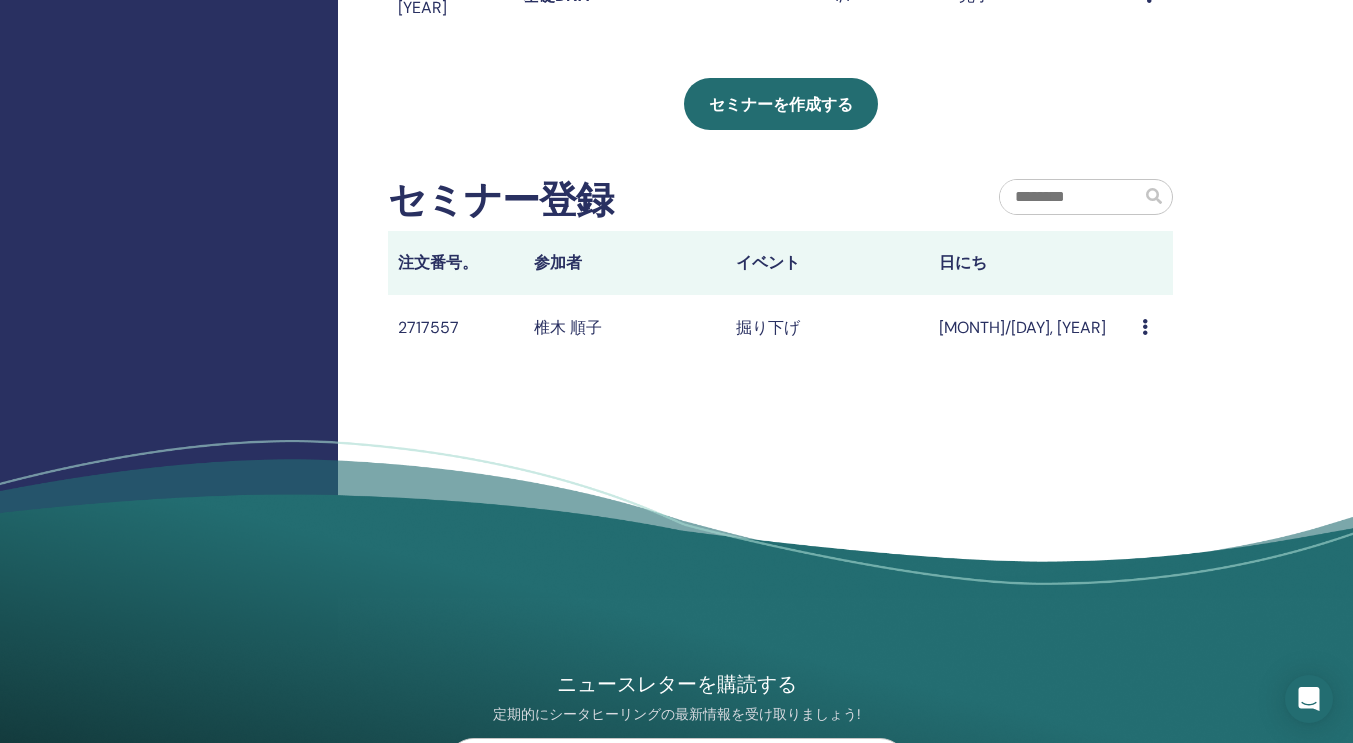 scroll, scrollTop: 946, scrollLeft: 0, axis: vertical 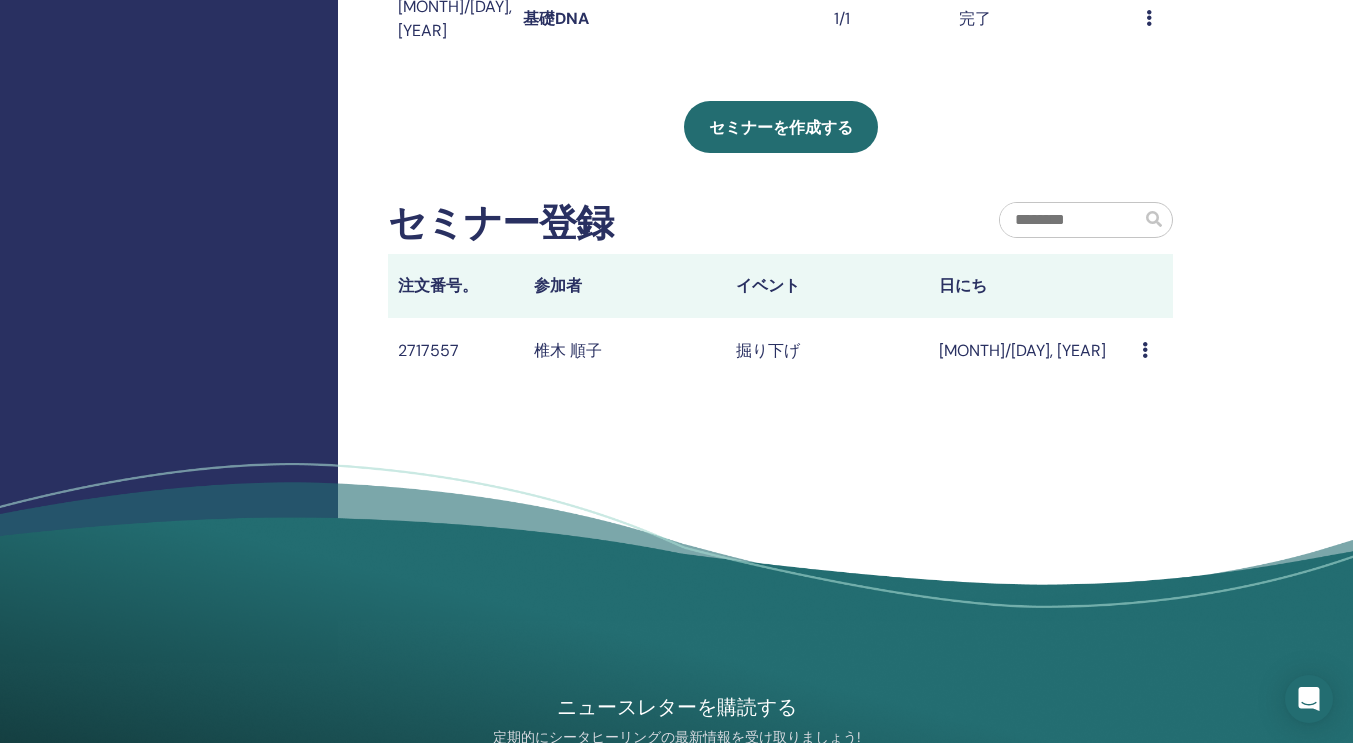 click on "Message" at bounding box center [1152, 351] 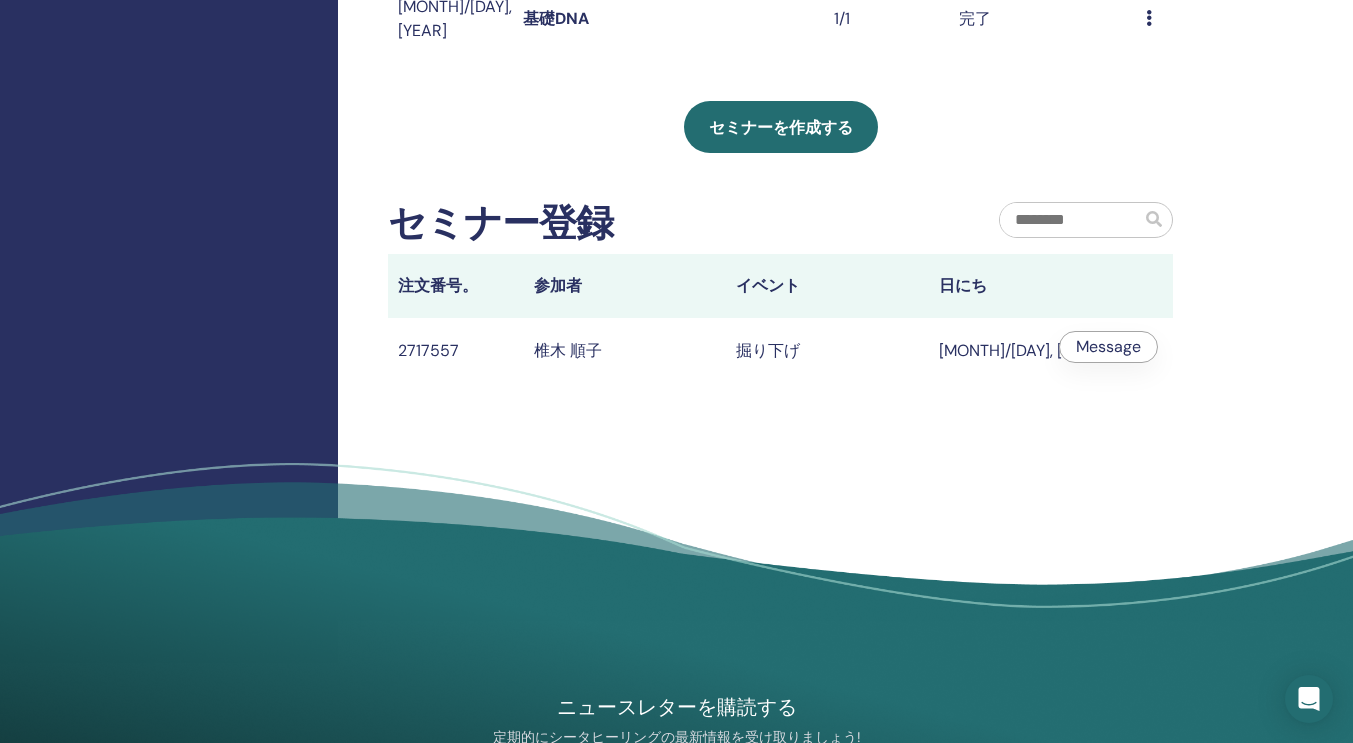 click on "私のセミナー フィルターをカスタマイズして、今後 3 か月以降に開催されるセミナーを検索したり、3 か月以上前のセミナーをチェックしたりできます。 以前はなかった 5月/06, 2025 その後ではない 11月/06, 2025 コースタイプ いかなるタイプ セミナー開催状況 あらゆるステータス セミナー 登録済み 状態 8月/13, 2025 掘り下げ 0/1 アクティブ 公開済み プレビュー 編集 出席者 キャンセル 8月/10, 2025 応用DNA 0/1 アクティブ 公開済み プレビュー 編集 出席者 キャンセル 8月/06, 2025 基礎DNA 0/1 アクティブ 公開済み プレビュー 編集 出席者 キャンセル 8月/06, 2025 基礎DNA 0/1 アクティブ 公開済み プレビュー 編集 出席者 キャンセル 8月/05, 2025 掘り下げ 1/4 アクティブ 公開済み プレビュー 編集 出席者 キャンセル 7月/16, 2025 応用DNA 1/6 完了 プレビュー 0/3 3/5" at bounding box center (845, -110) 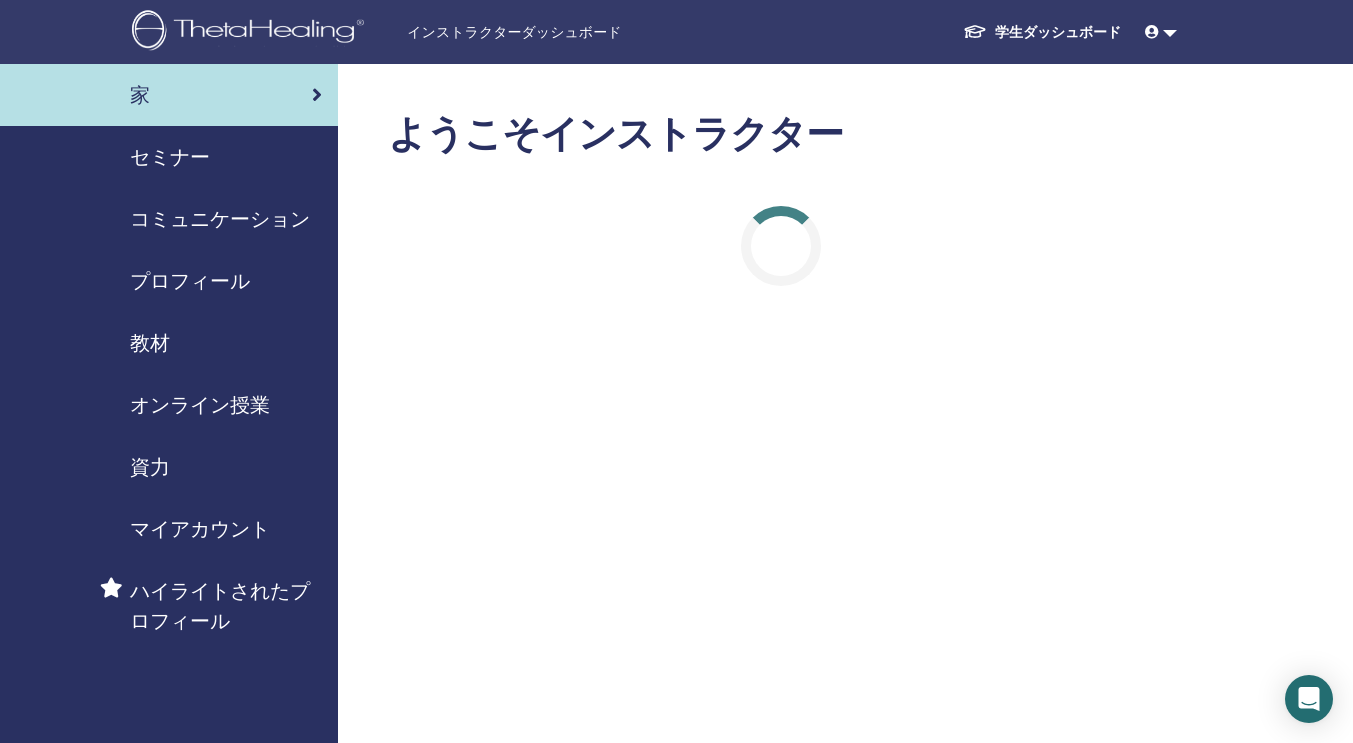 scroll, scrollTop: 0, scrollLeft: 0, axis: both 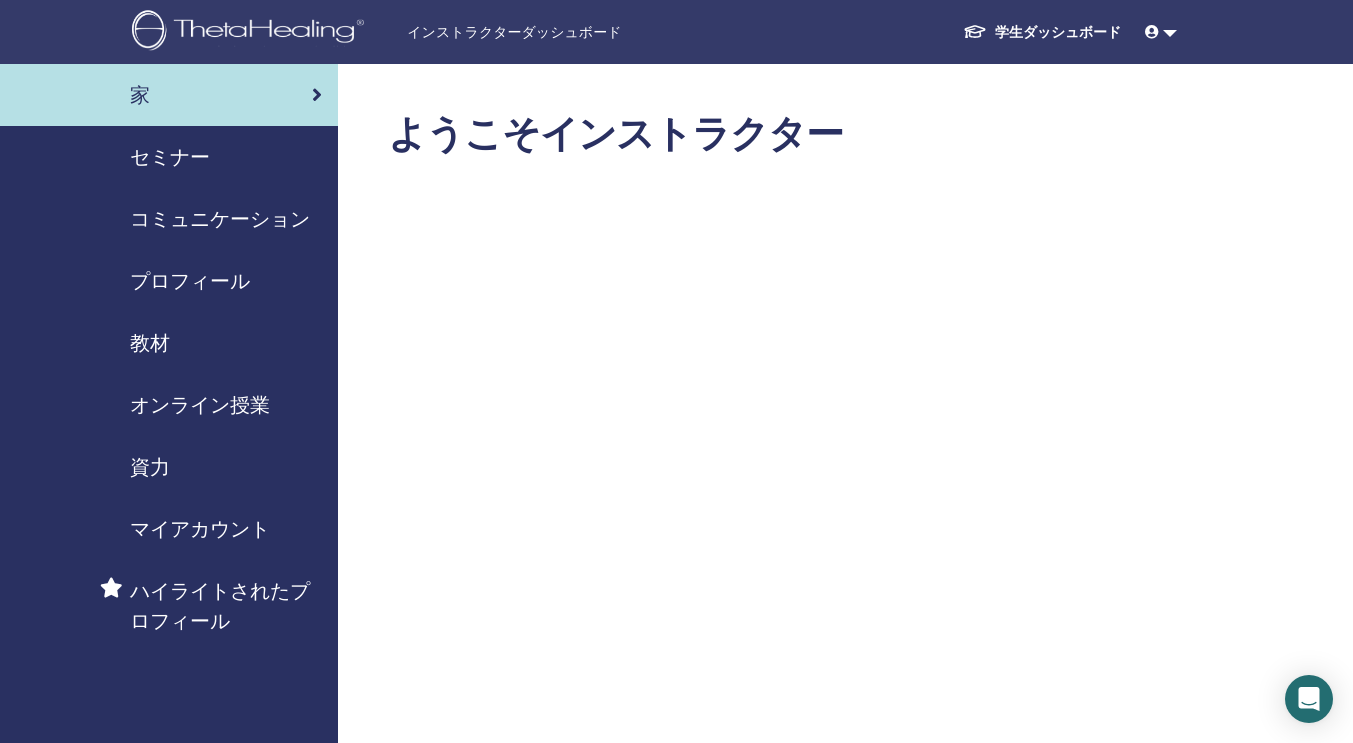 click on "コミュニケーション" at bounding box center (220, 219) 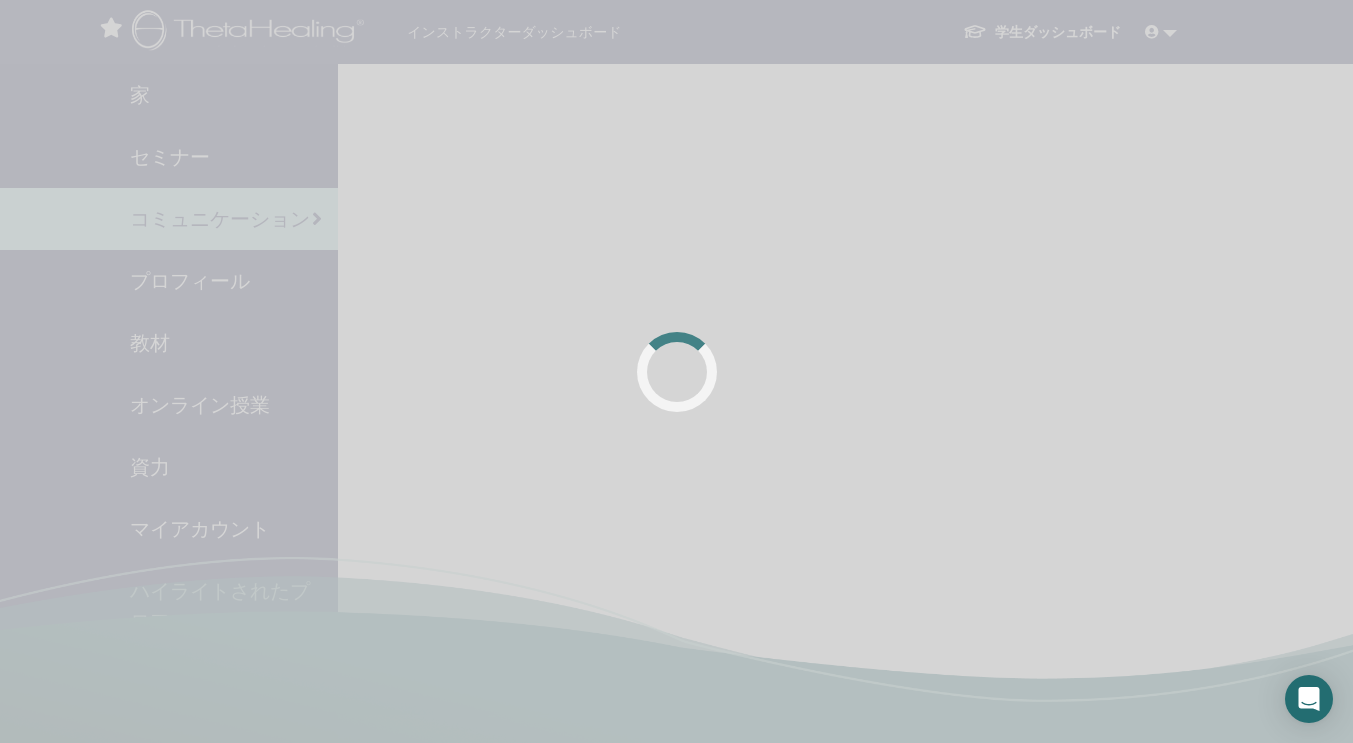 scroll, scrollTop: 0, scrollLeft: 0, axis: both 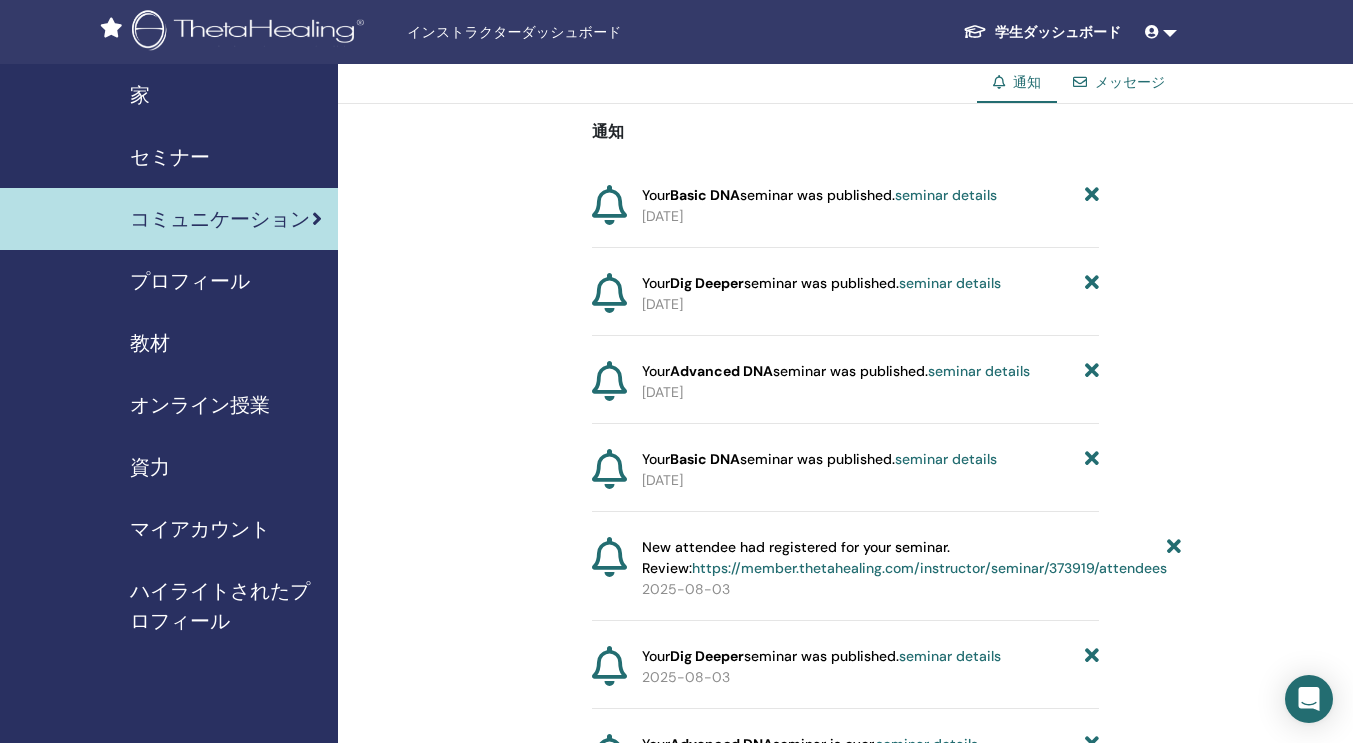 click at bounding box center [1080, 82] 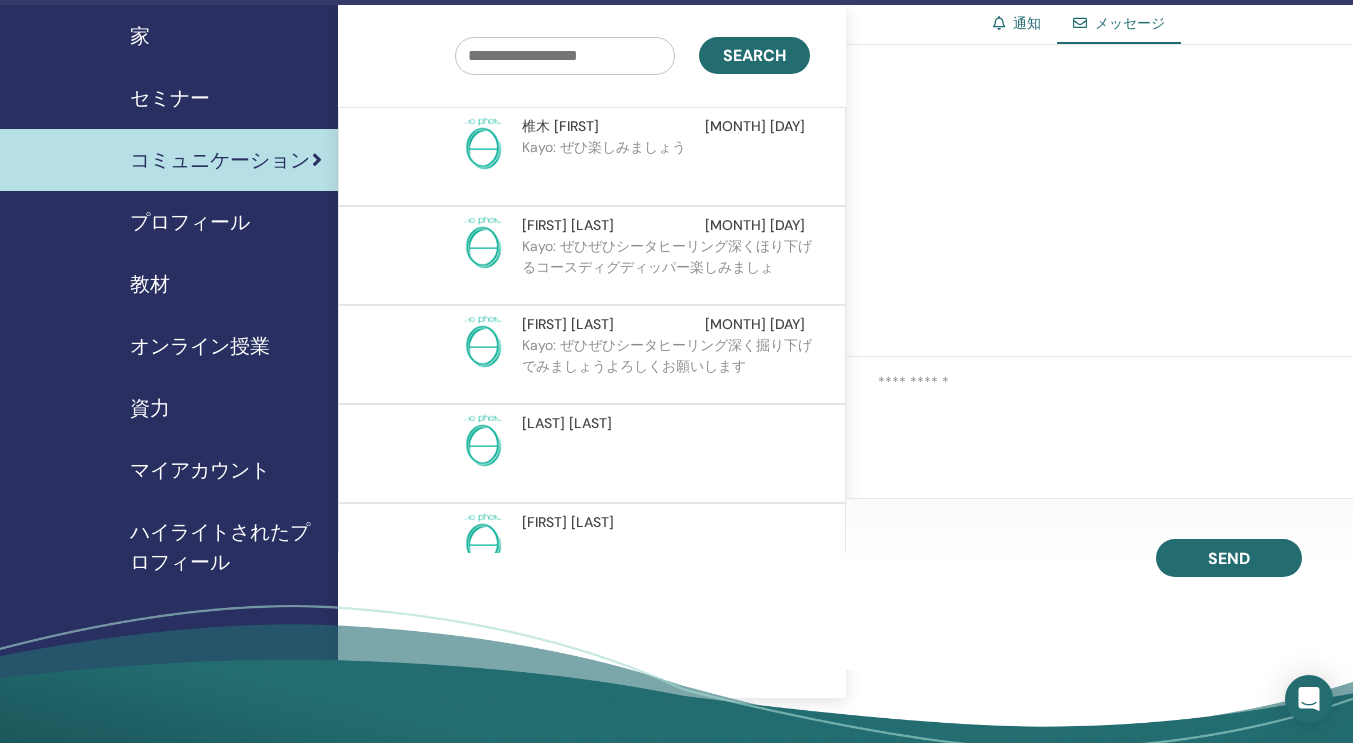scroll, scrollTop: 48, scrollLeft: 0, axis: vertical 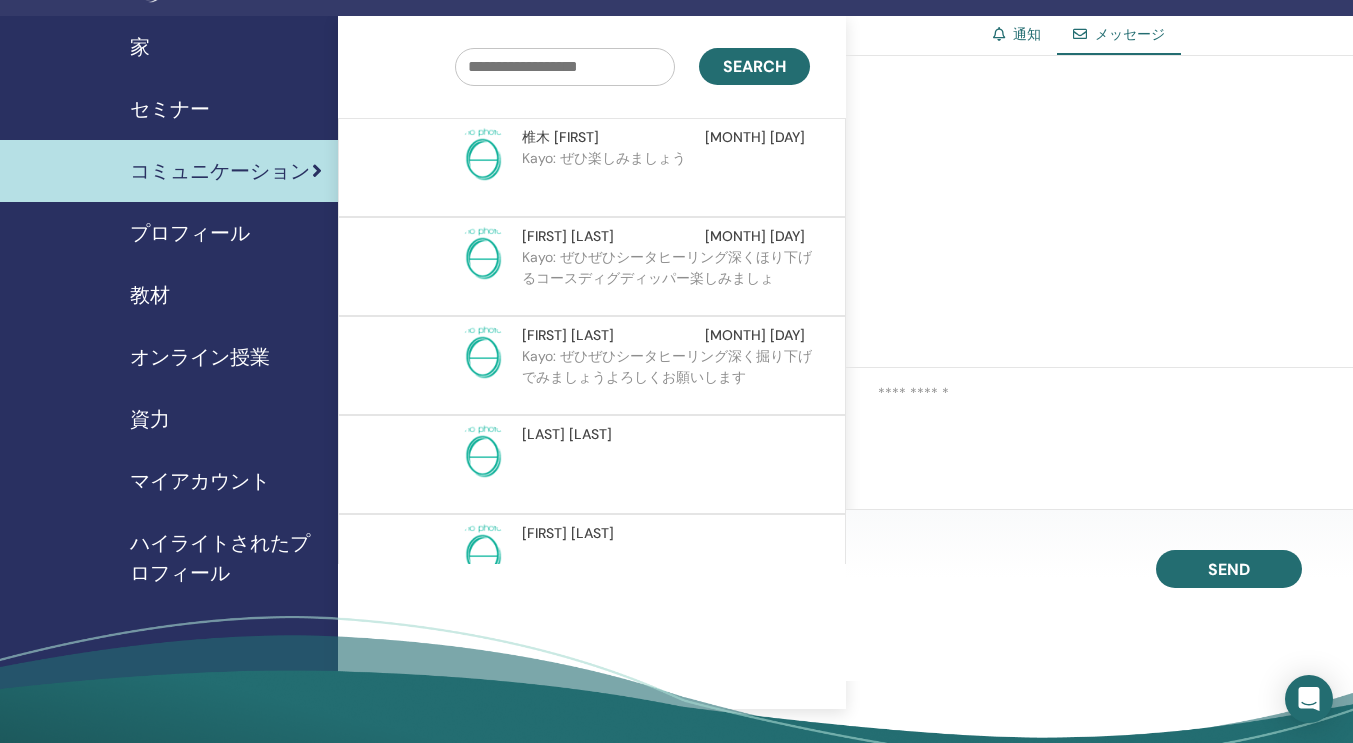 click on "ハイライトされたプロフィール" at bounding box center [226, 558] 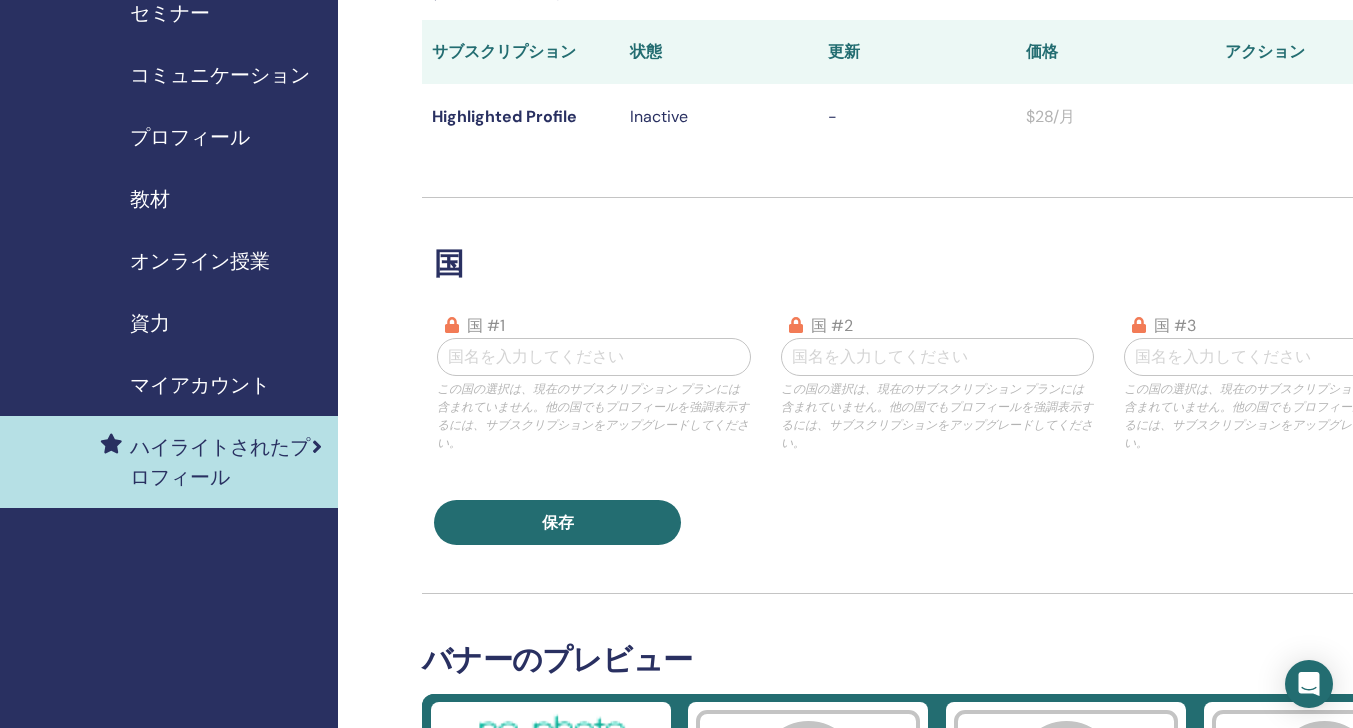 scroll, scrollTop: 0, scrollLeft: 0, axis: both 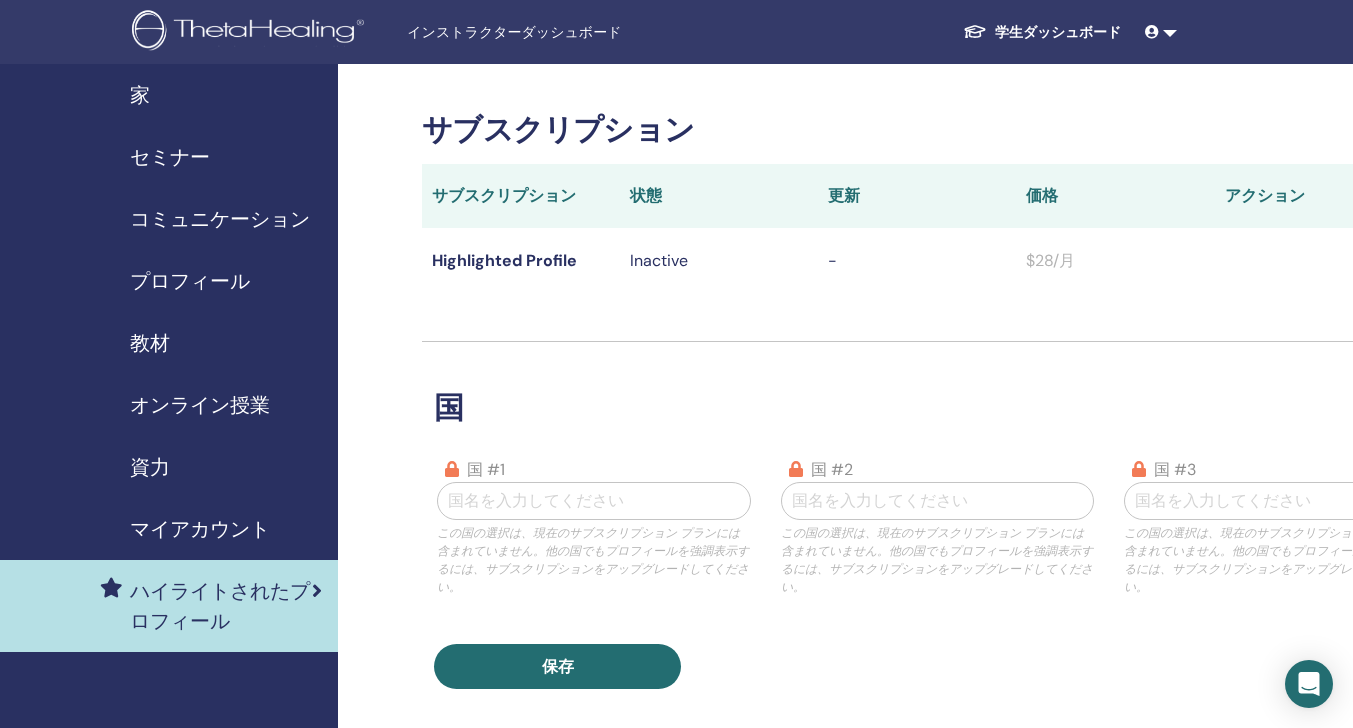 click on "マイアカウント" at bounding box center (200, 529) 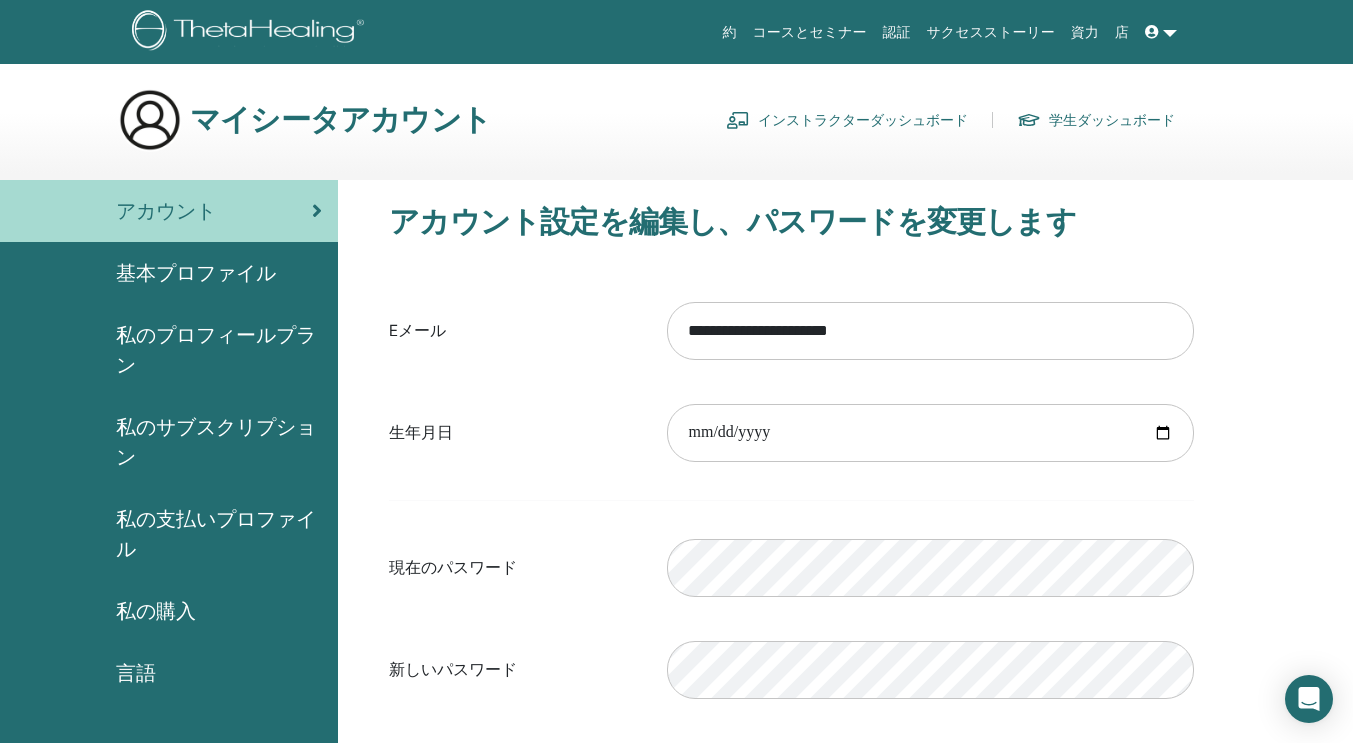 scroll, scrollTop: 0, scrollLeft: 0, axis: both 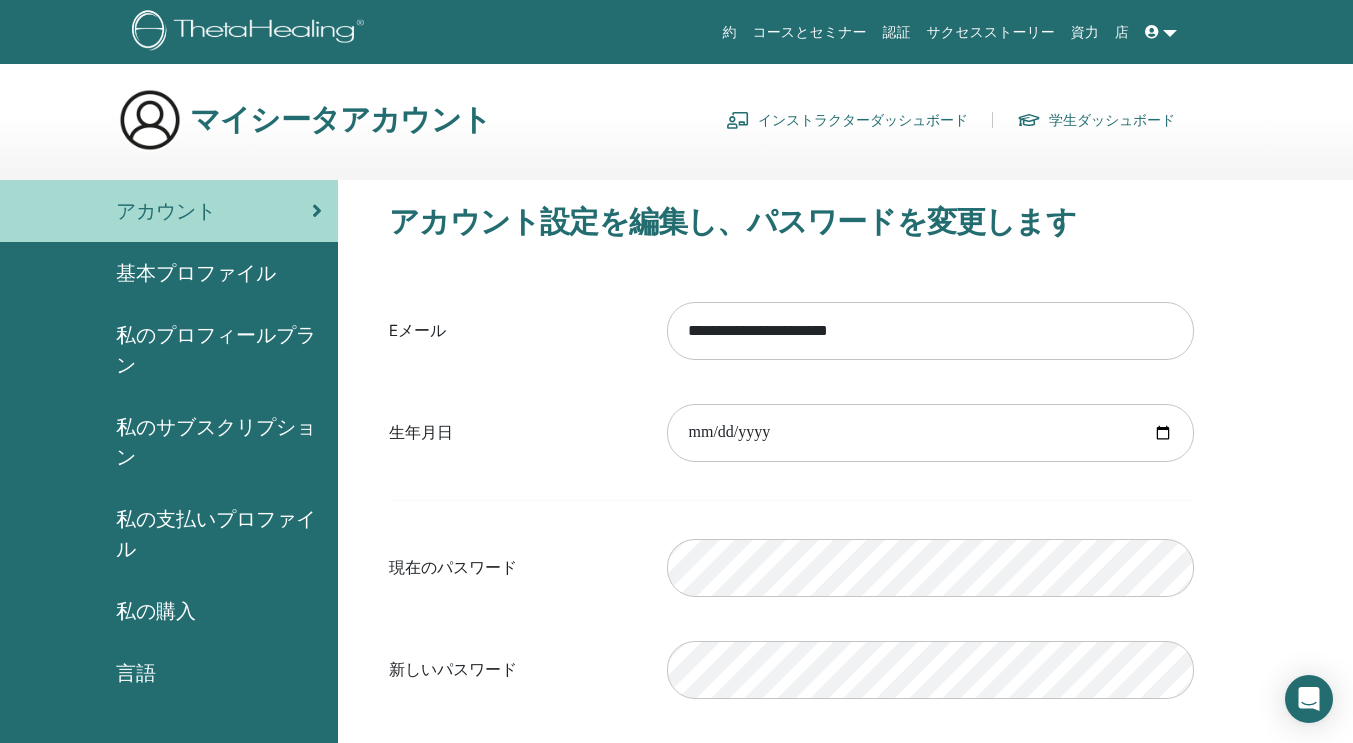 click on "基本プロファイル" at bounding box center [196, 273] 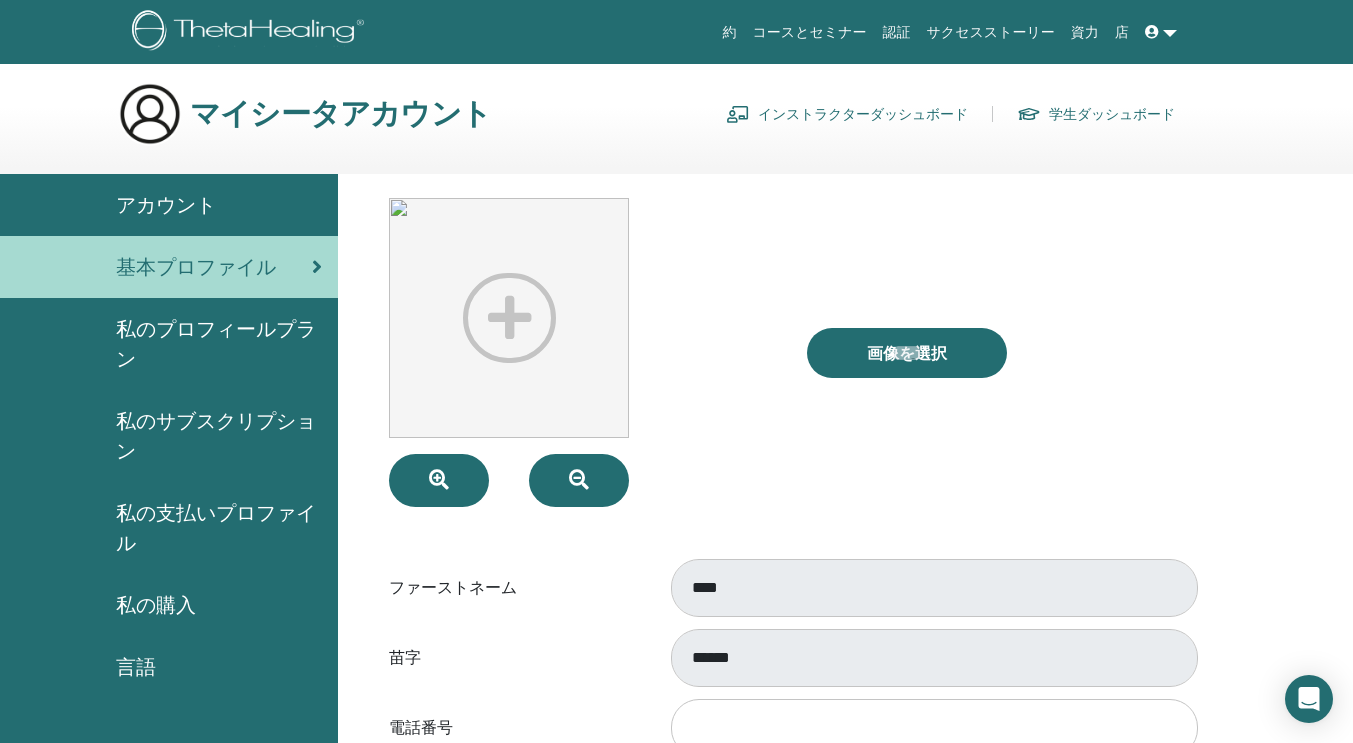 scroll, scrollTop: 0, scrollLeft: 0, axis: both 